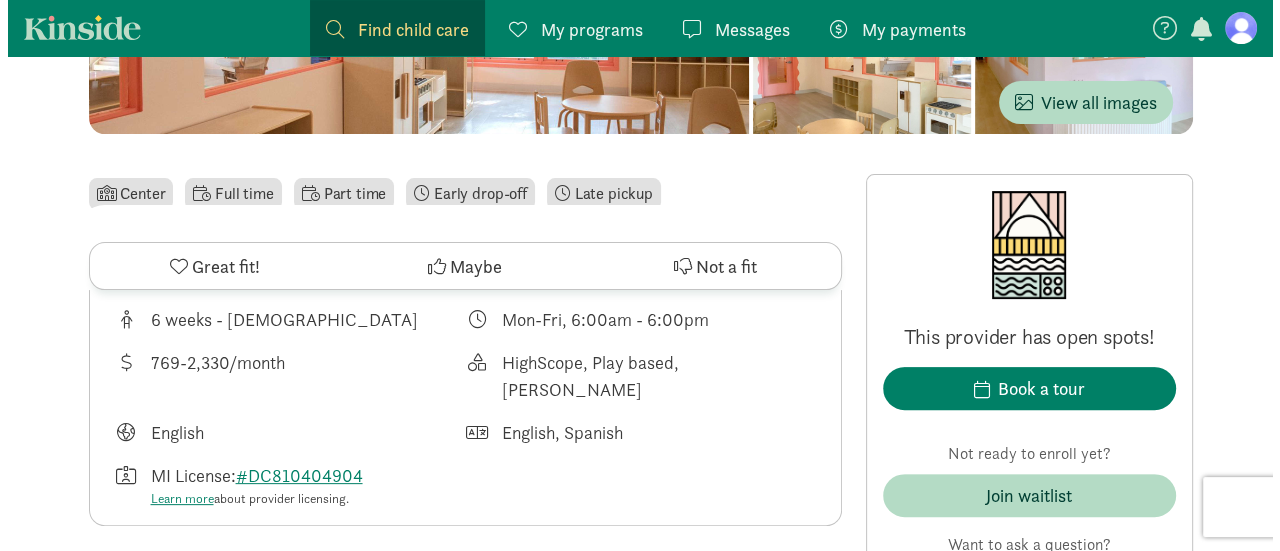 scroll, scrollTop: 500, scrollLeft: 0, axis: vertical 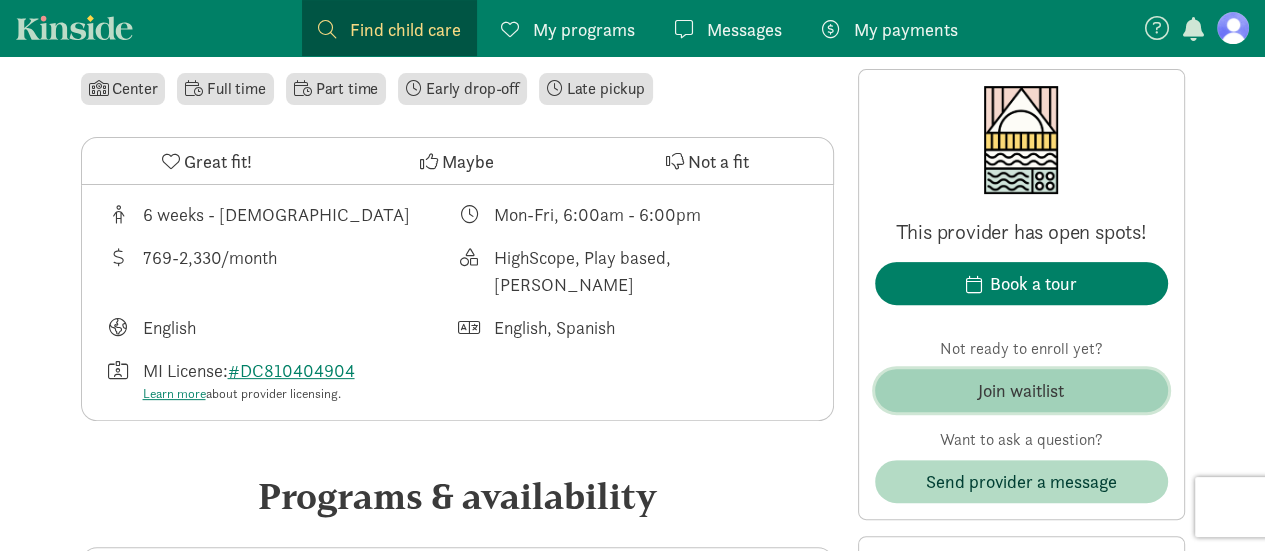 click on "Join waitlist" 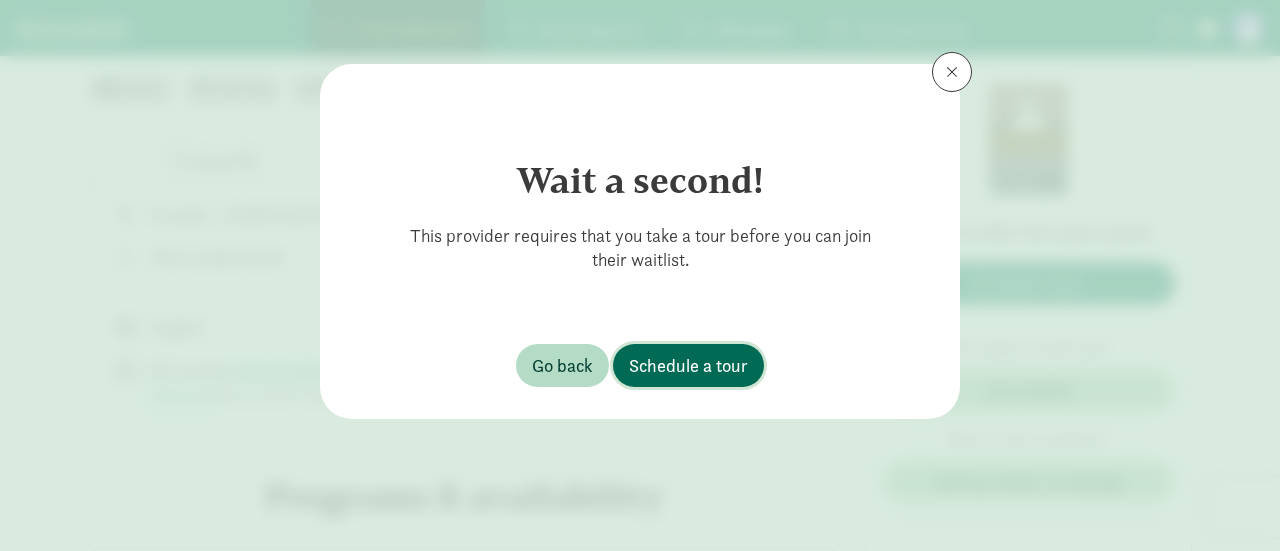 click on "Schedule a tour" at bounding box center [688, 365] 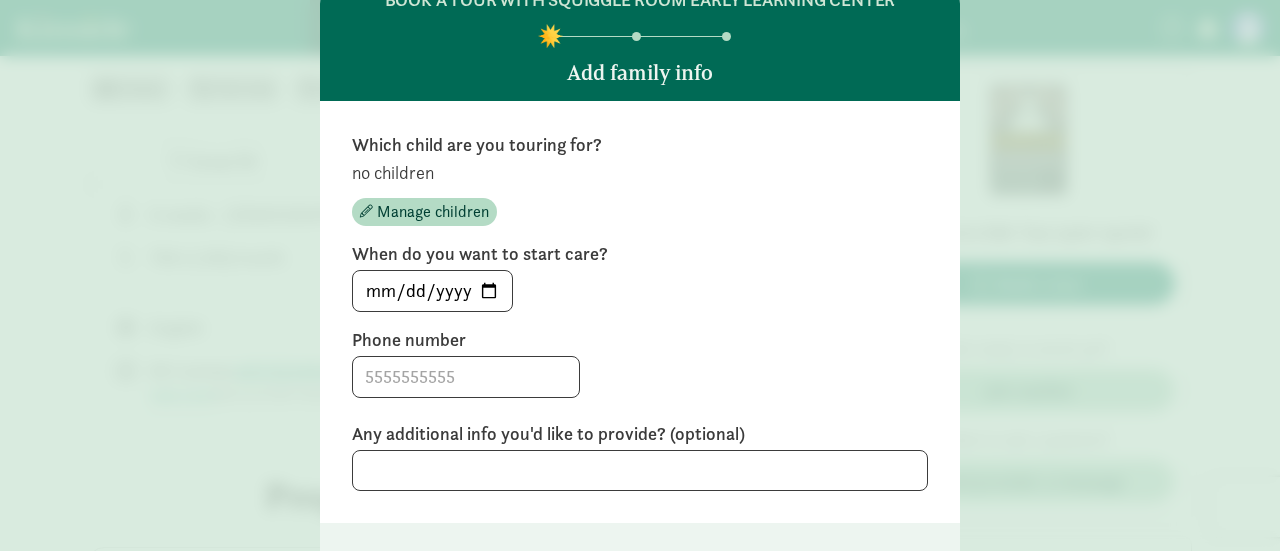 scroll, scrollTop: 200, scrollLeft: 0, axis: vertical 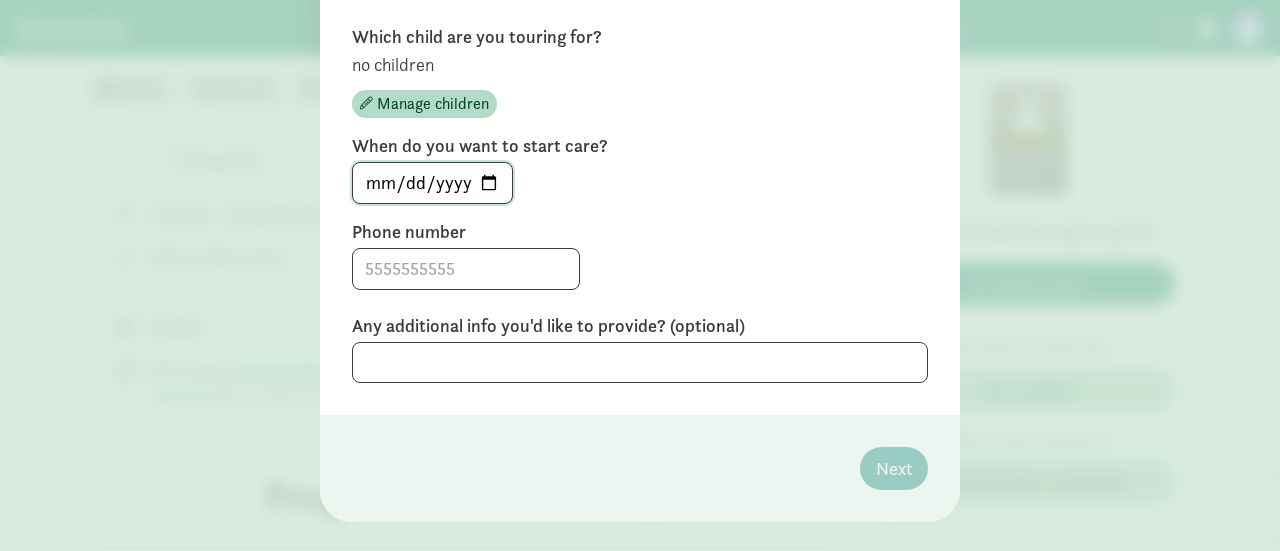 click on "[DATE]" 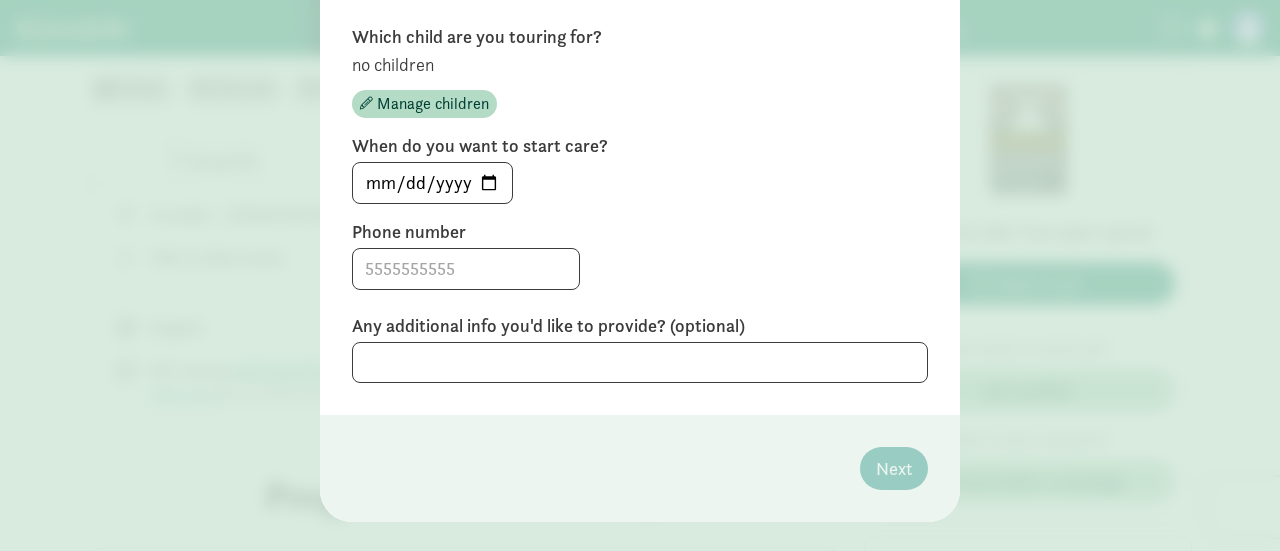 click on "Phone number" at bounding box center [640, 232] 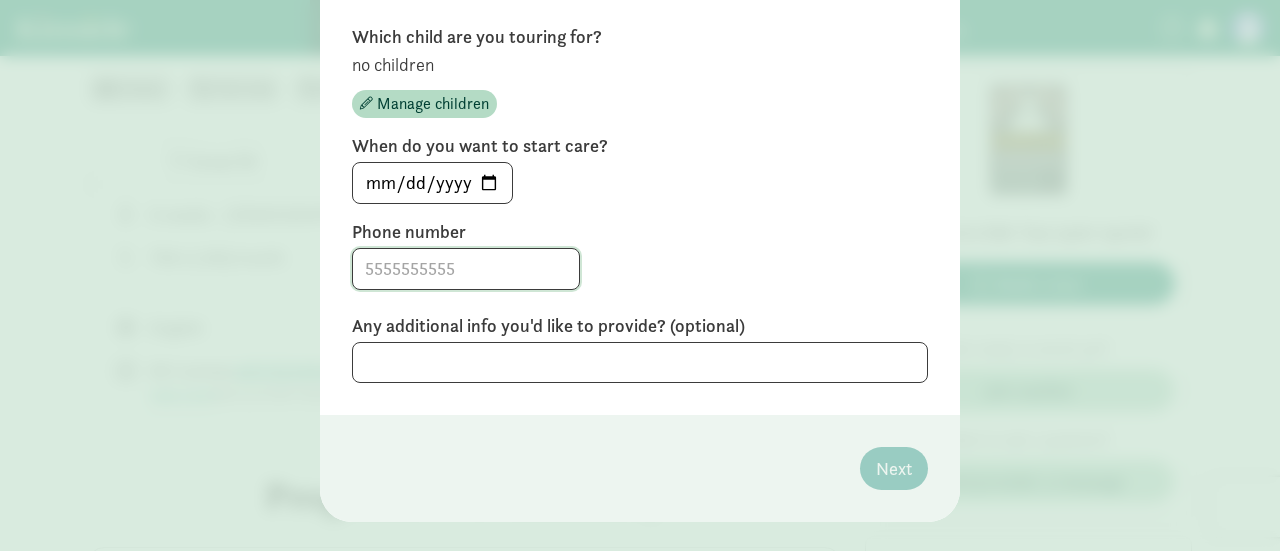 click 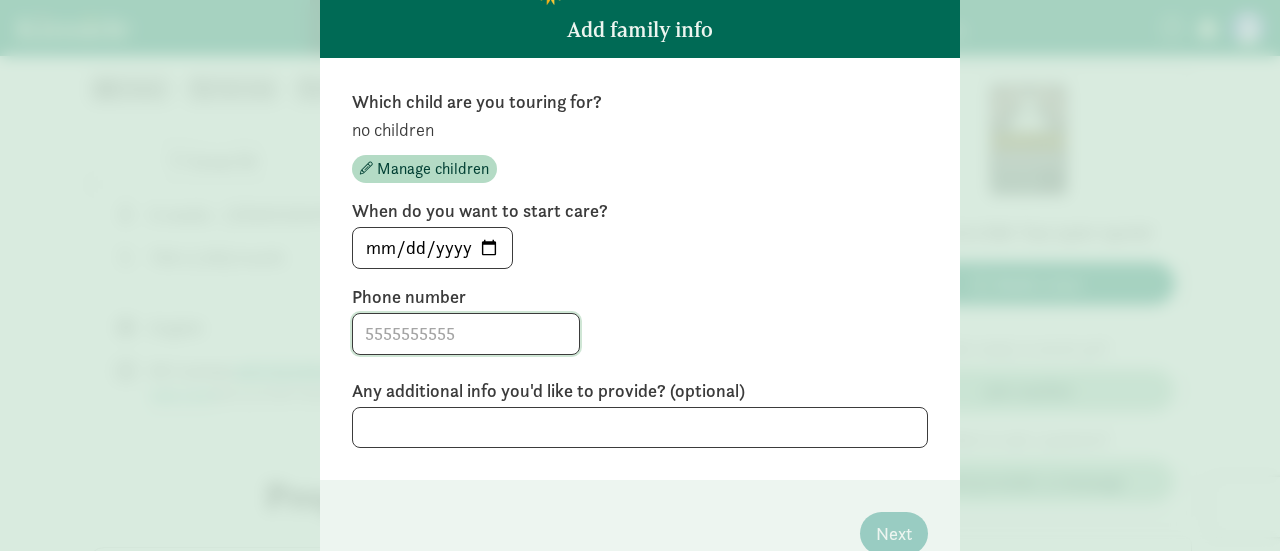 scroll, scrollTop: 100, scrollLeft: 0, axis: vertical 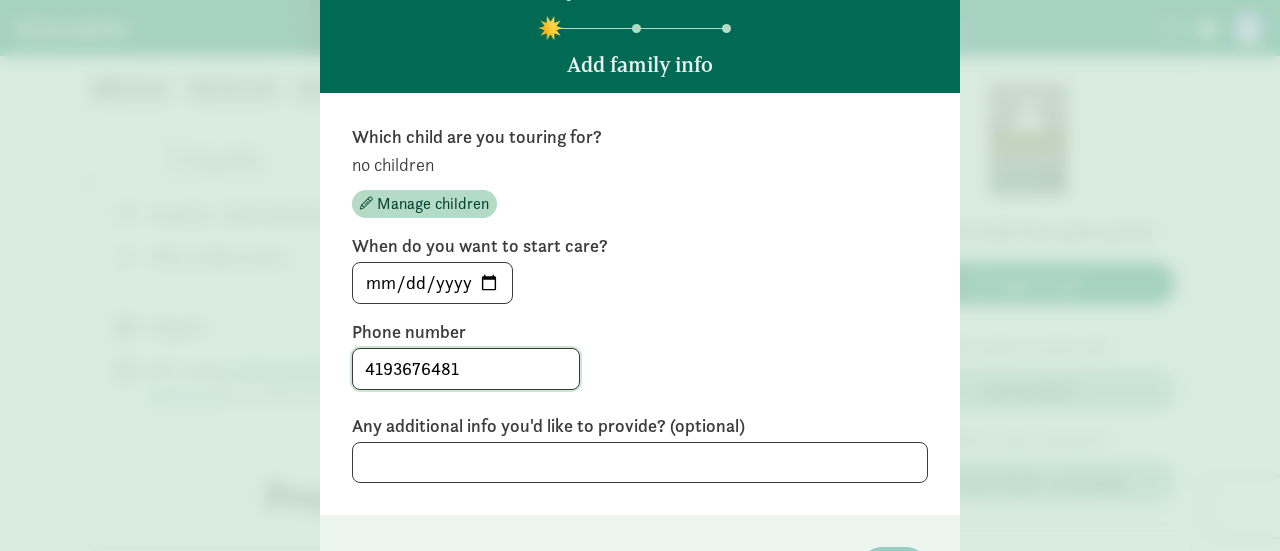 type on "4193676481" 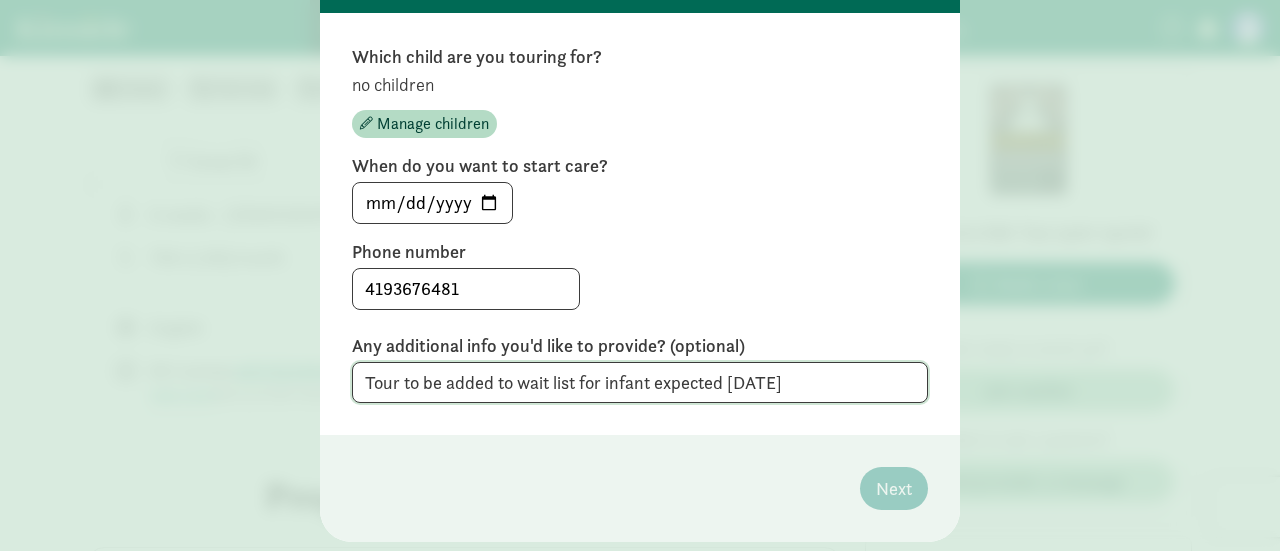 scroll, scrollTop: 233, scrollLeft: 0, axis: vertical 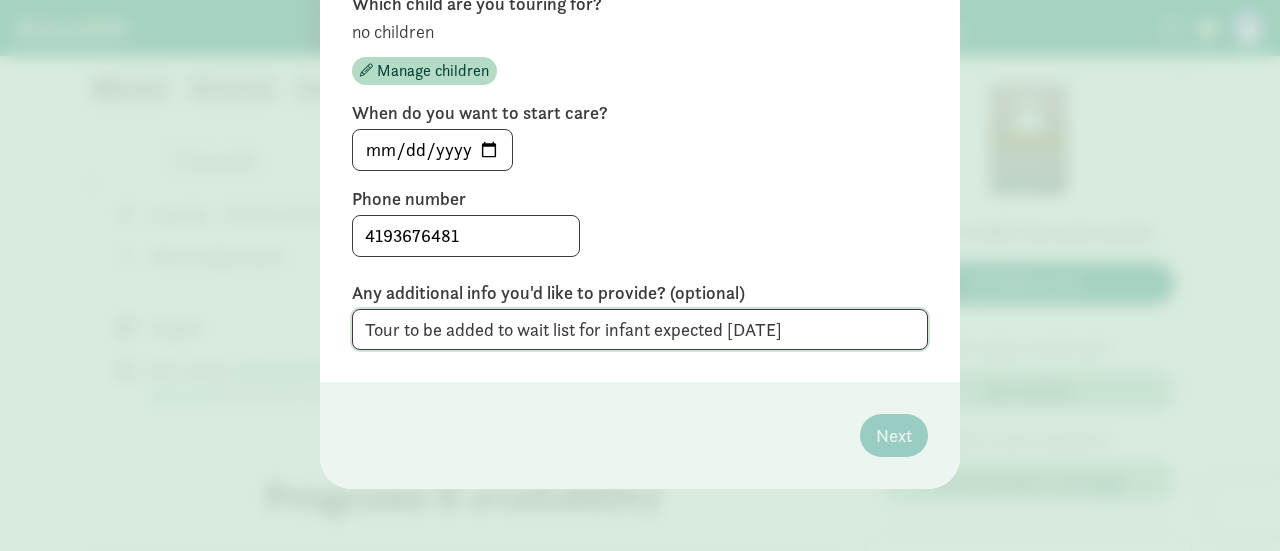type on "Tour to be added to wait list for infant expected [DATE]" 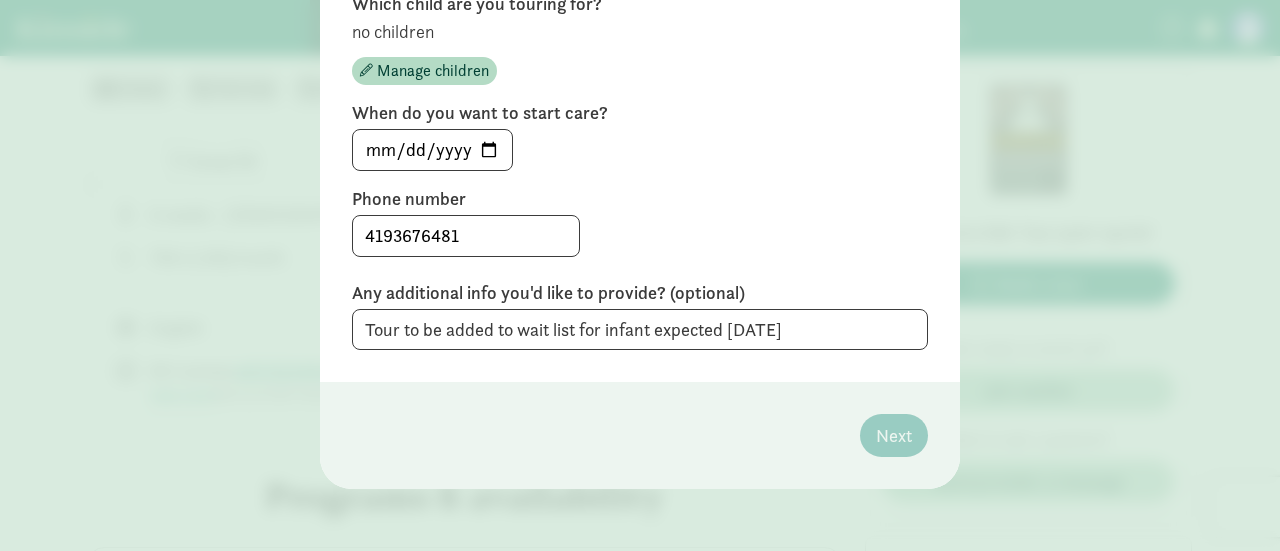 click on "Phone number" at bounding box center [640, 199] 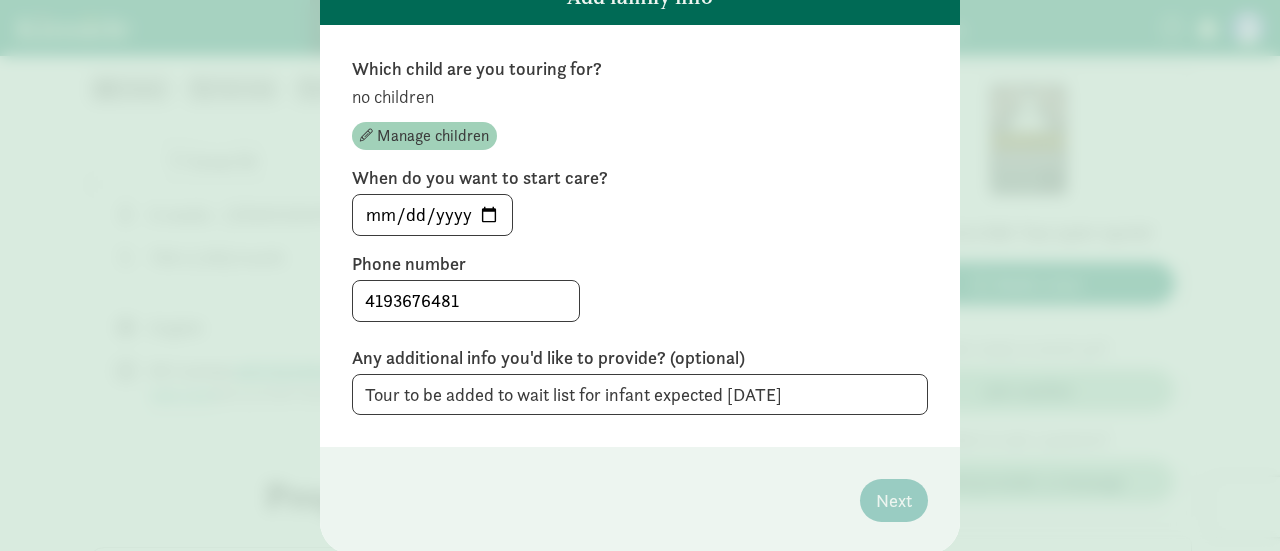 scroll, scrollTop: 133, scrollLeft: 0, axis: vertical 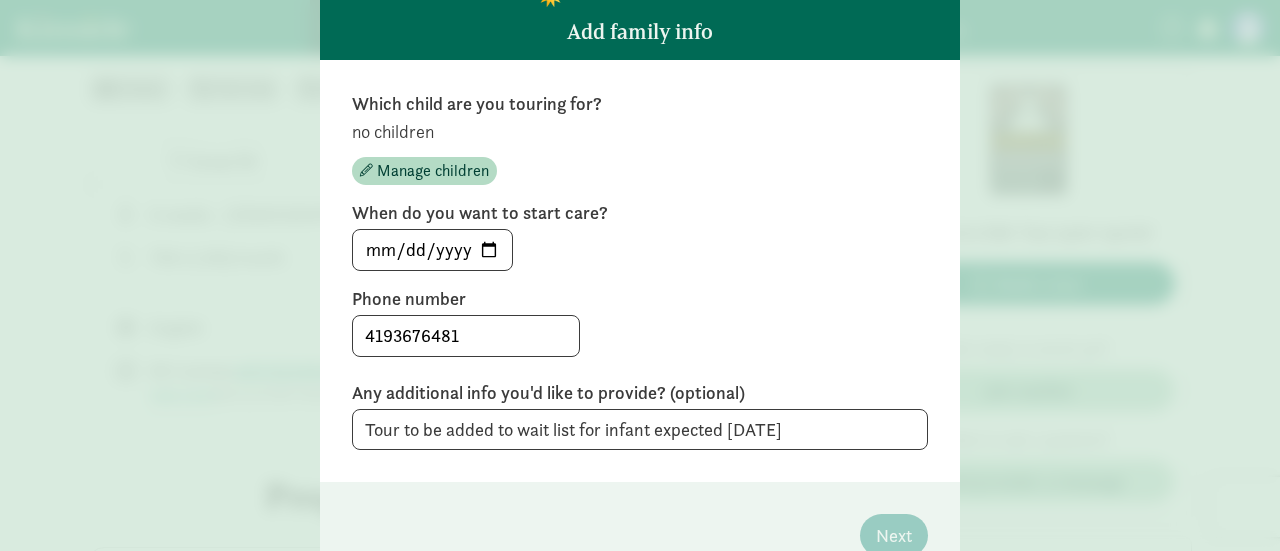 click on "no children" 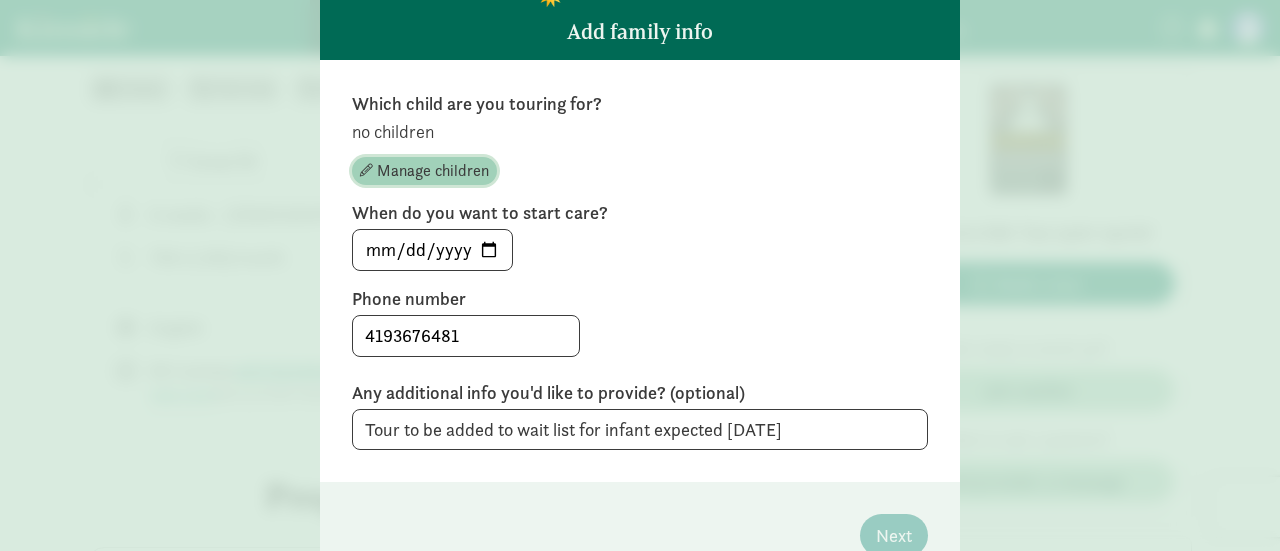 click on "Manage children" at bounding box center (433, 171) 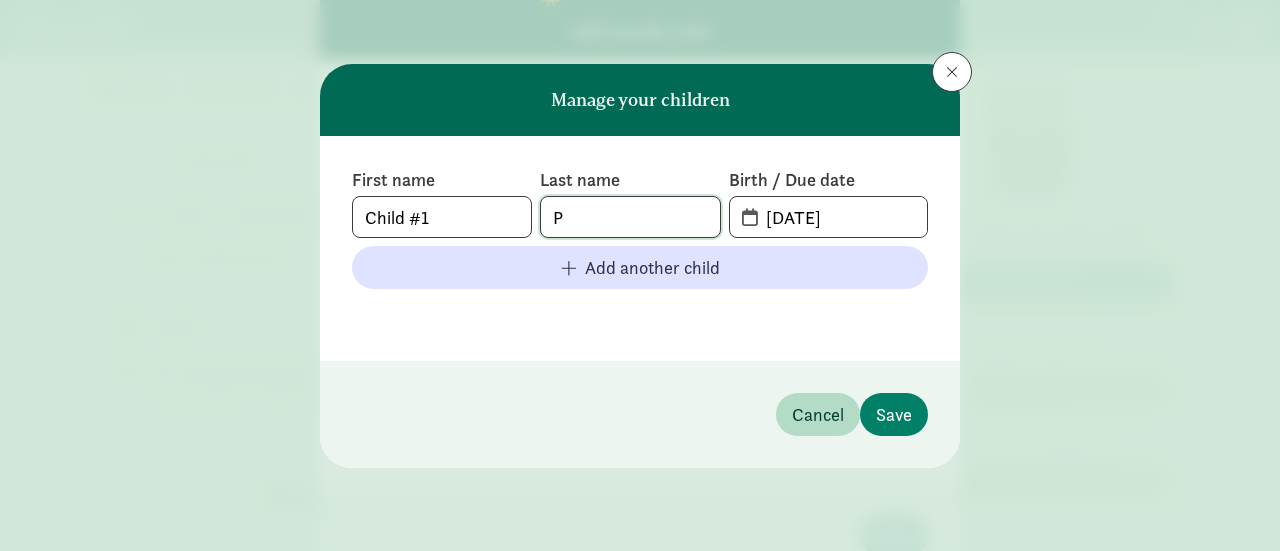 click on "P" 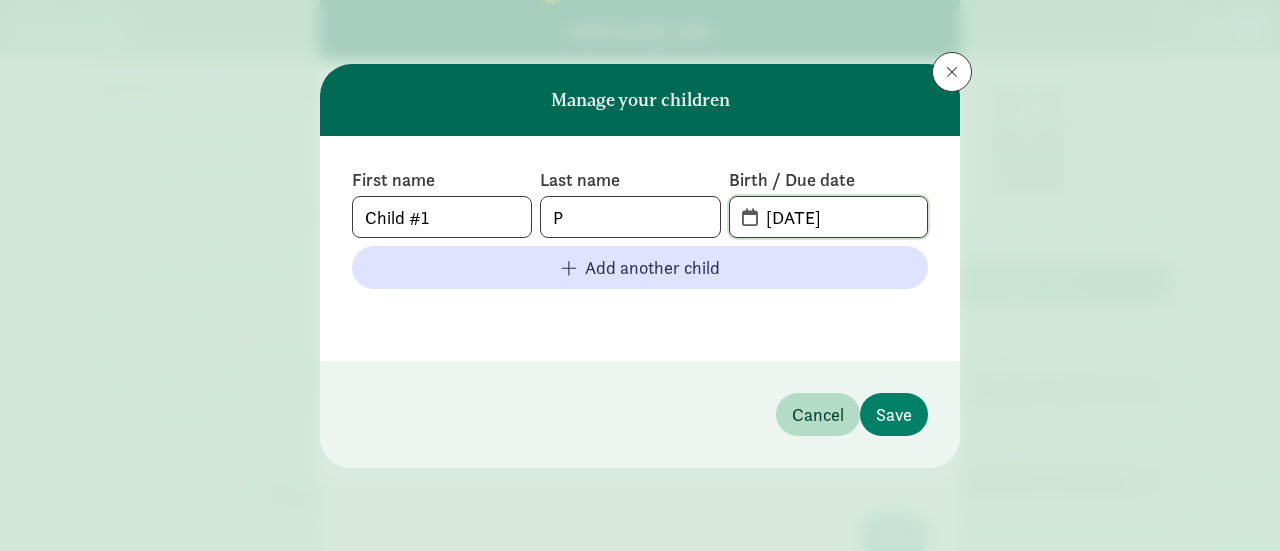 click on "[DATE]" 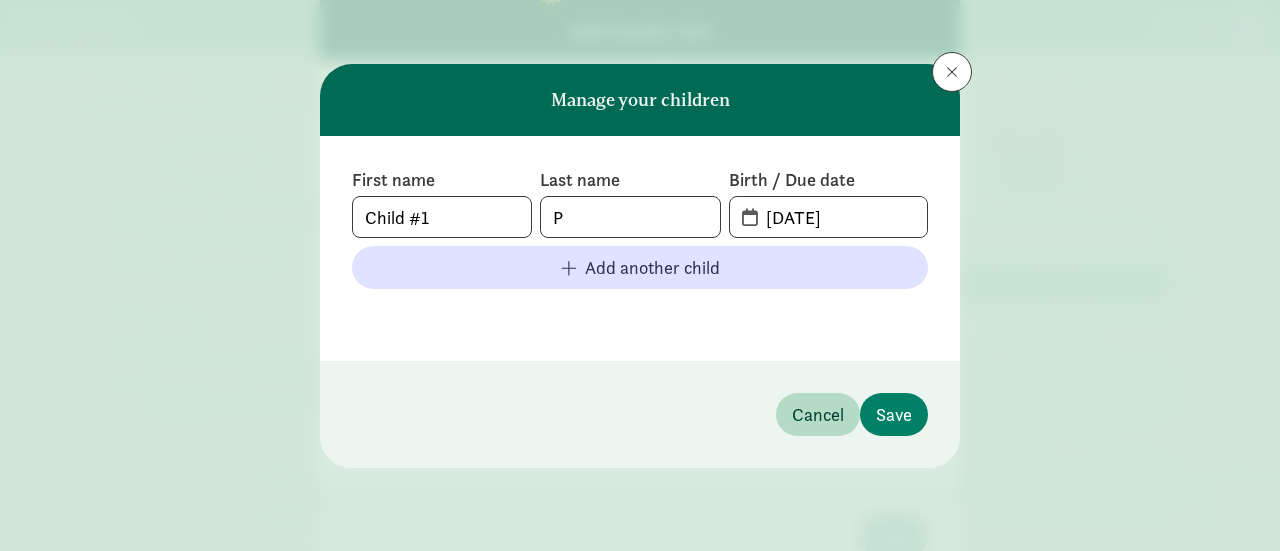 click on "[DATE]" at bounding box center [828, 217] 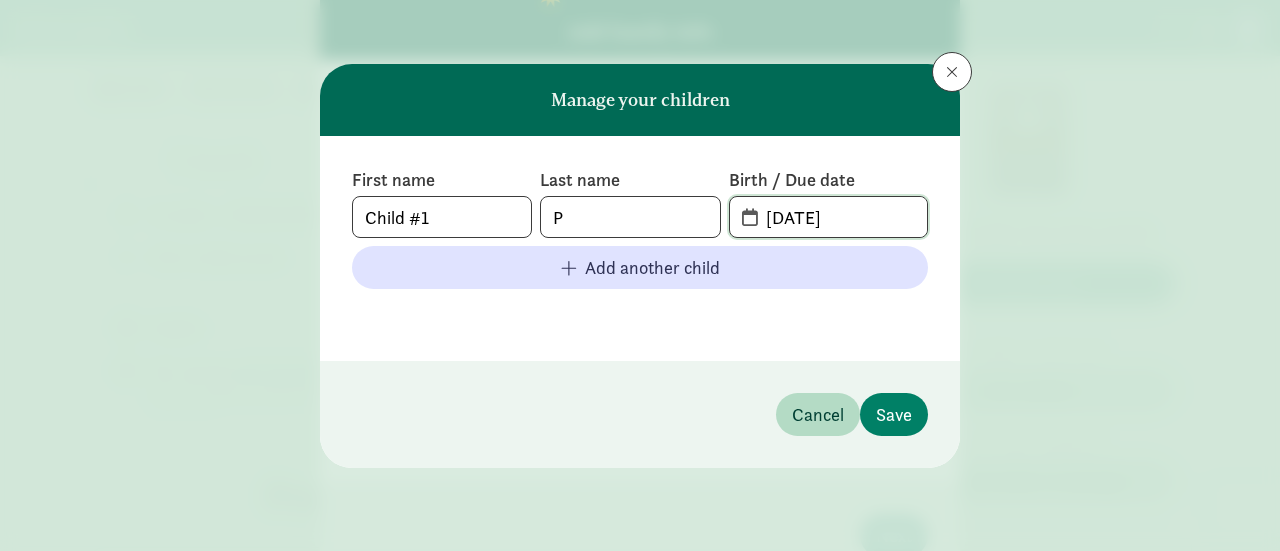click on "[DATE]" 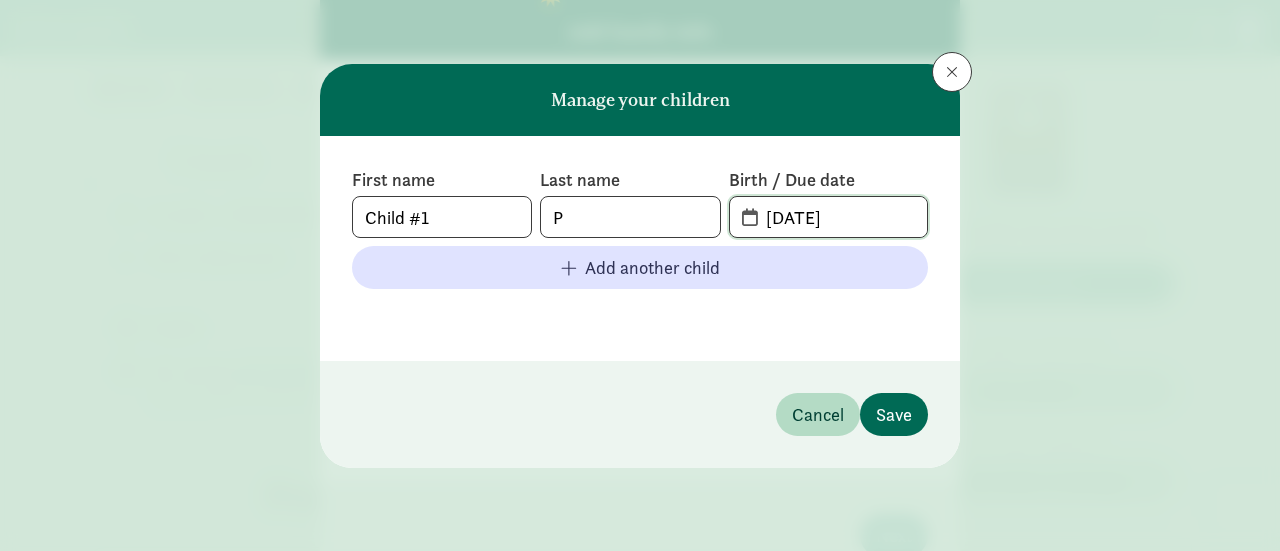 type on "[DATE]" 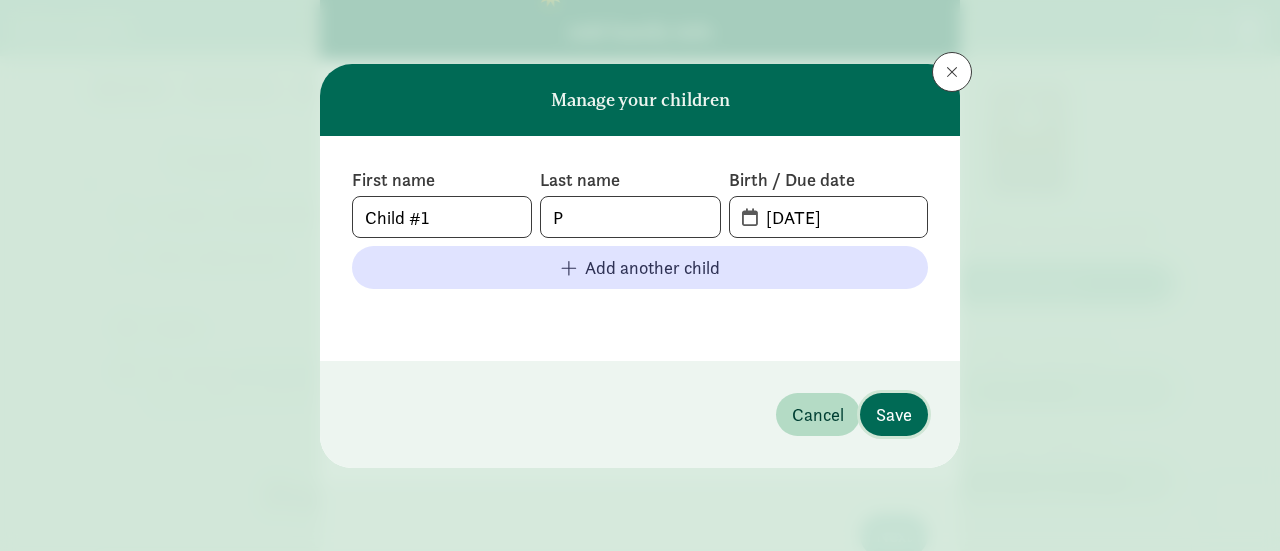 click on "Save" at bounding box center [894, 414] 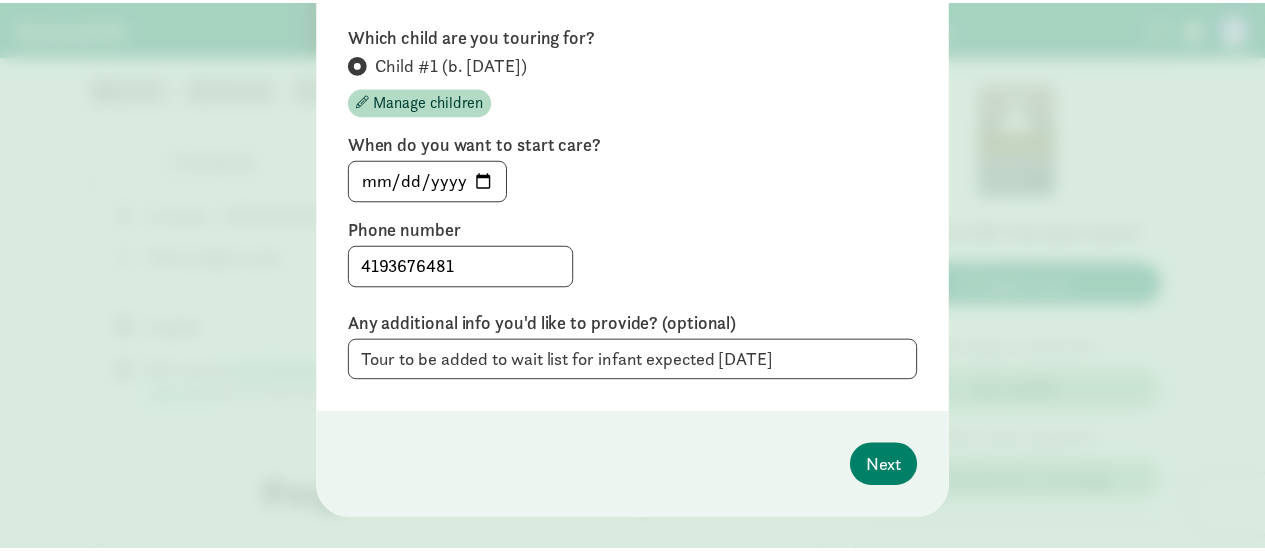 scroll, scrollTop: 232, scrollLeft: 0, axis: vertical 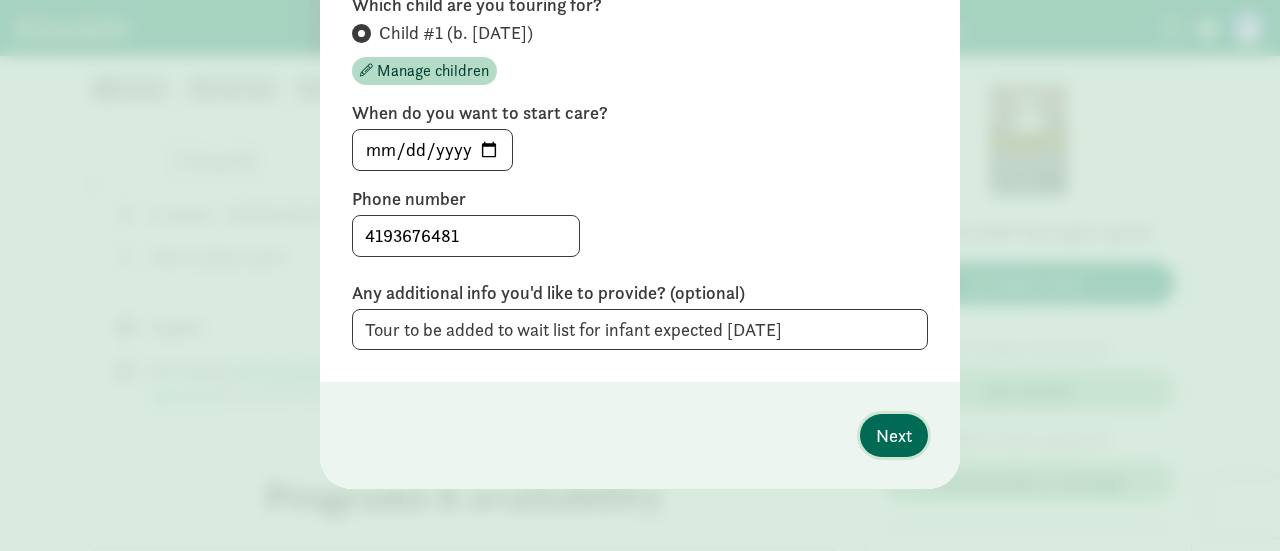 click on "Next" at bounding box center [894, 435] 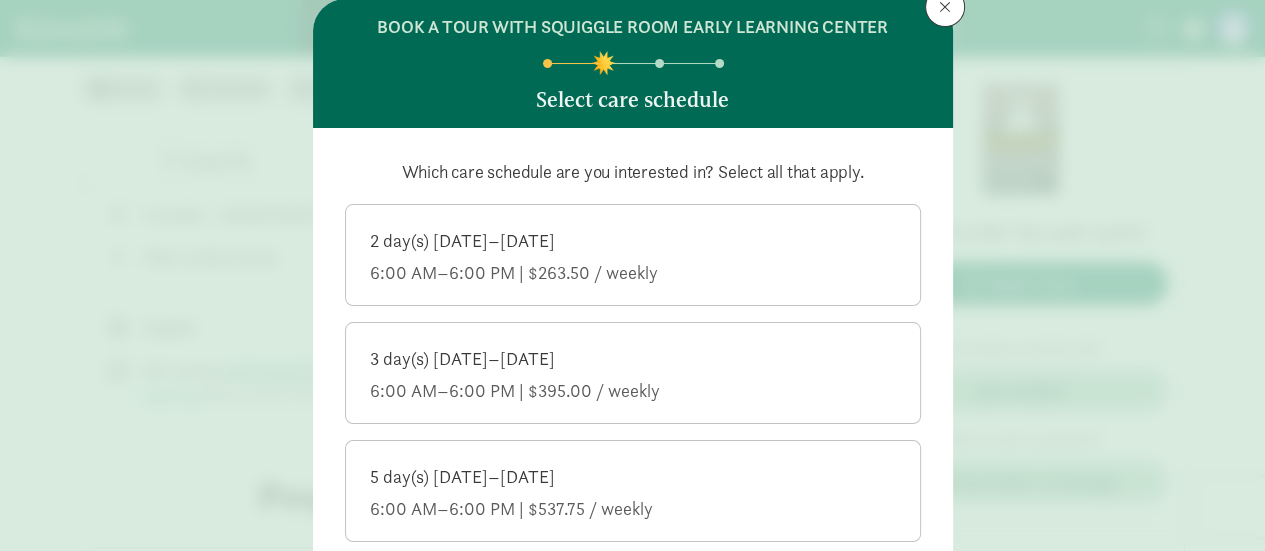 scroll, scrollTop: 100, scrollLeft: 0, axis: vertical 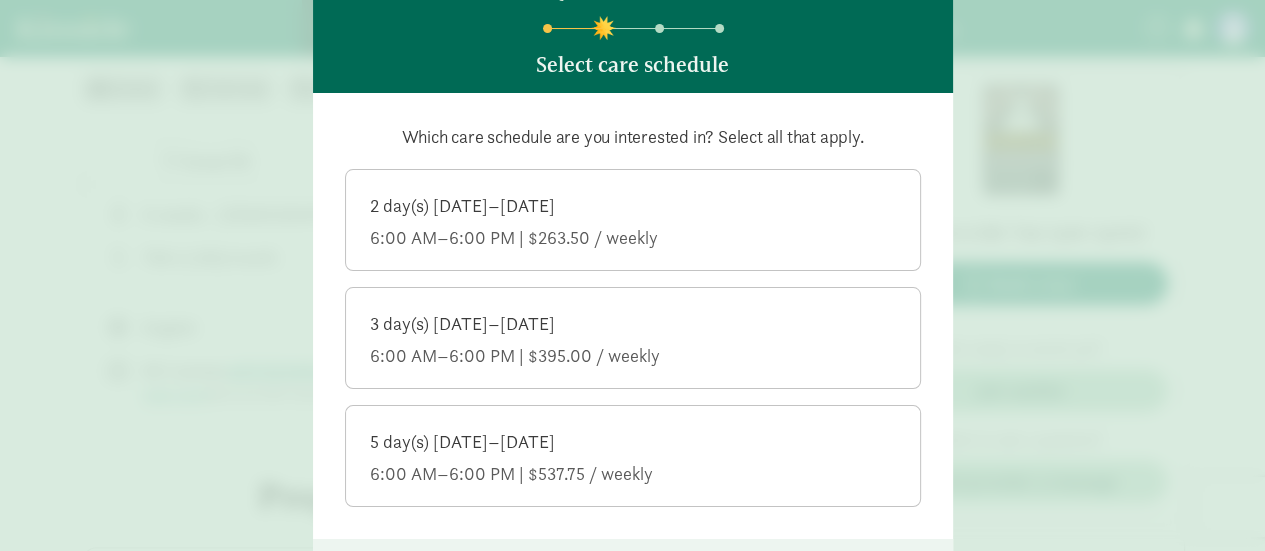 click on "5 day(s) [DATE]–[DATE]" 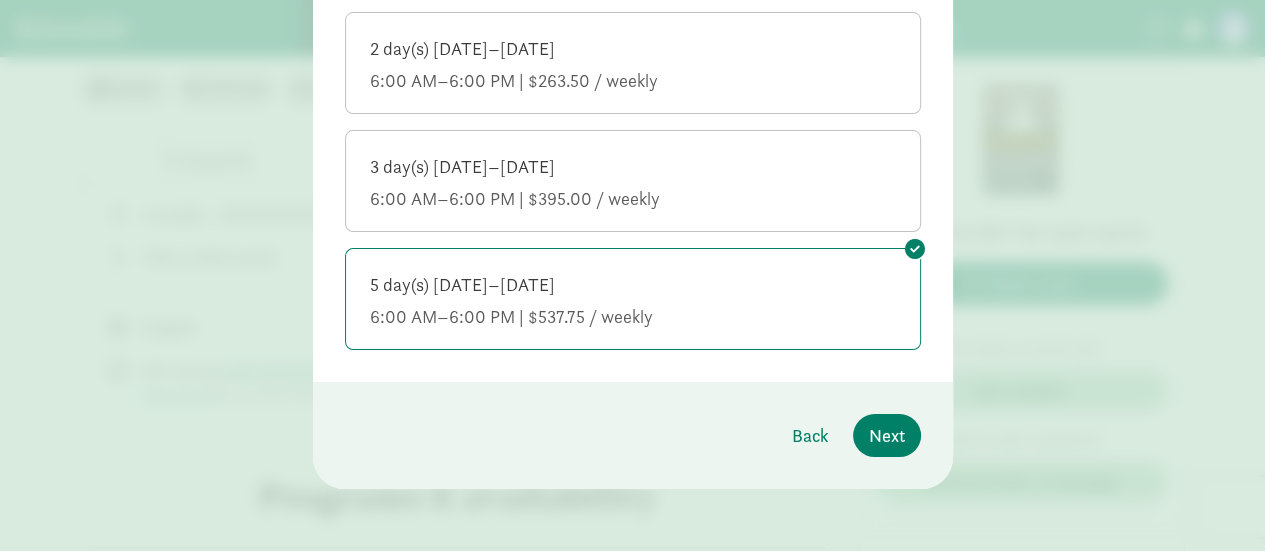 scroll, scrollTop: 57, scrollLeft: 0, axis: vertical 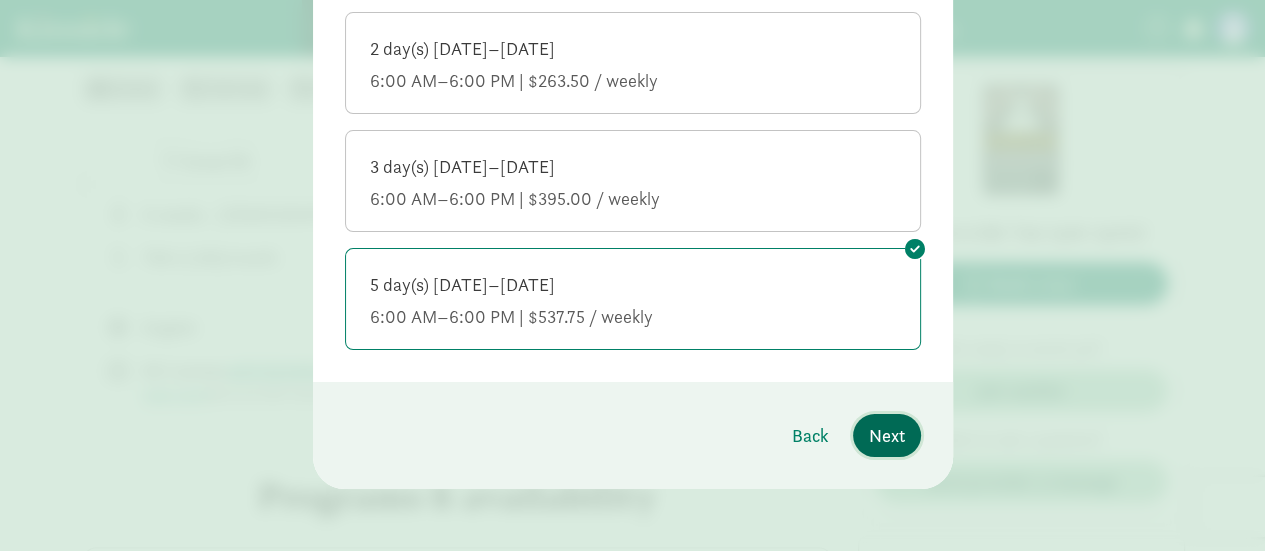 click on "Next" at bounding box center [887, 435] 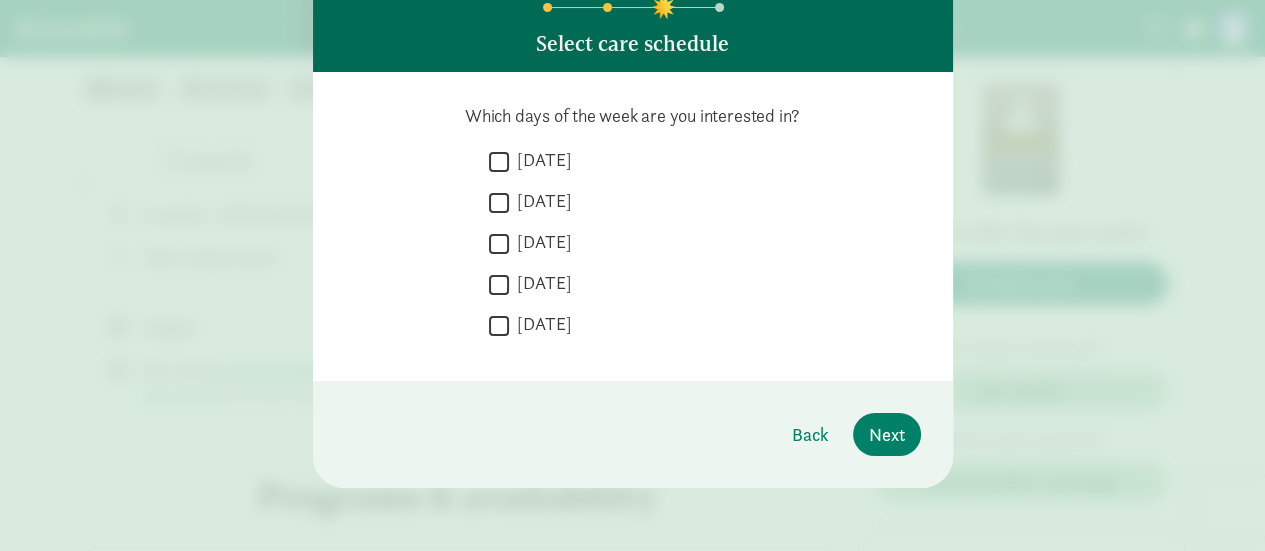 click on "[DATE]" at bounding box center (540, 160) 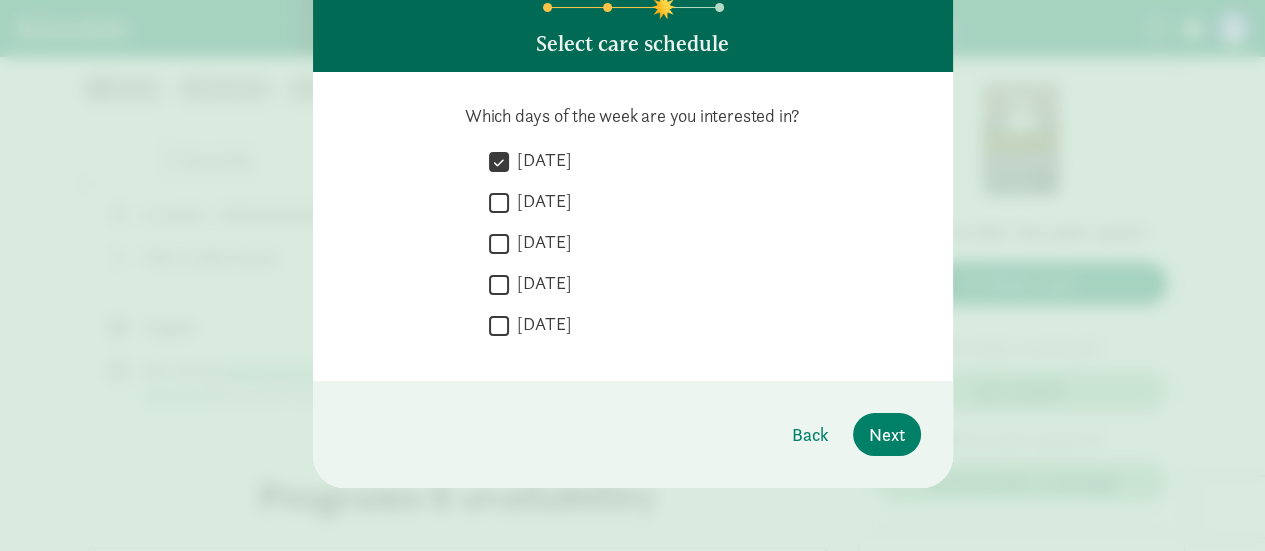 click on "[DATE]" at bounding box center (540, 201) 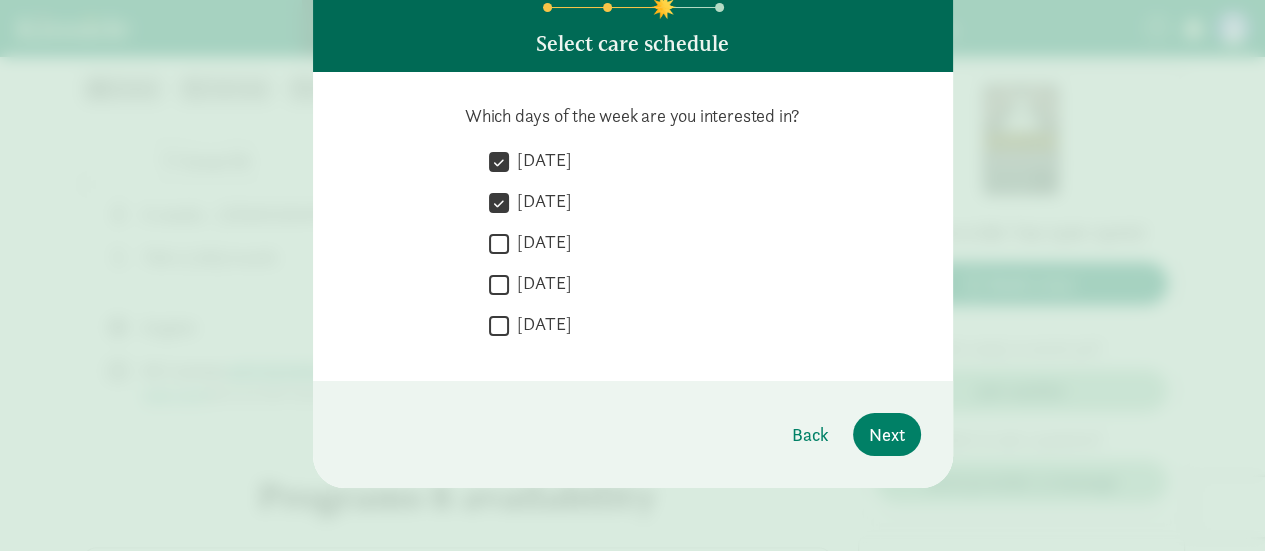 click on "[DATE]" at bounding box center [540, 242] 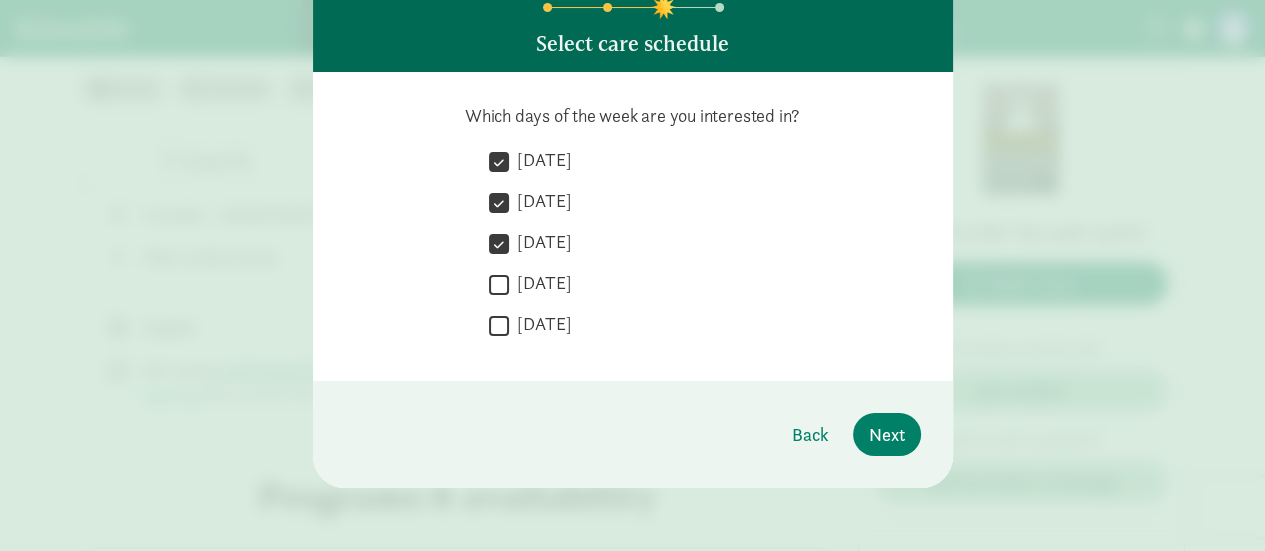 click on "[DATE]" at bounding box center (540, 283) 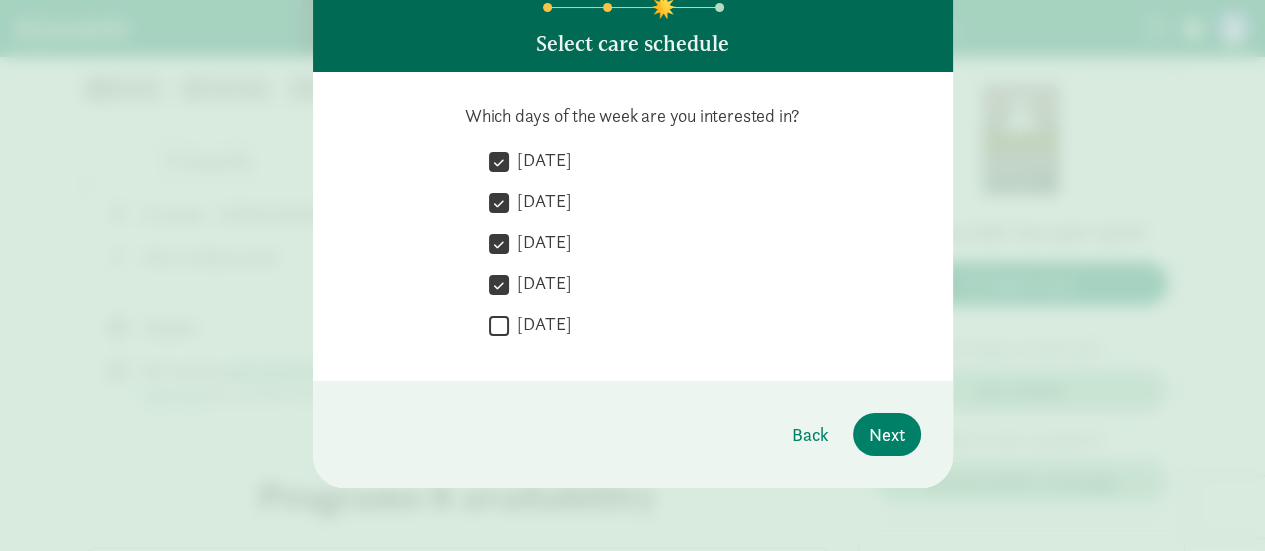 click on "[DATE]" at bounding box center (540, 324) 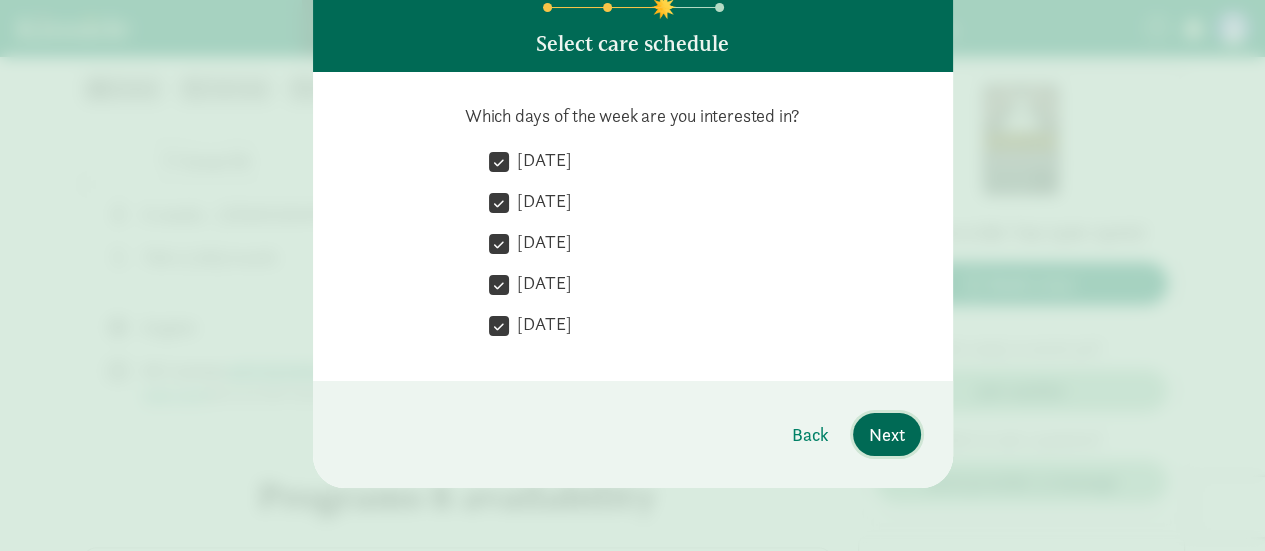 click on "Next" at bounding box center [887, 434] 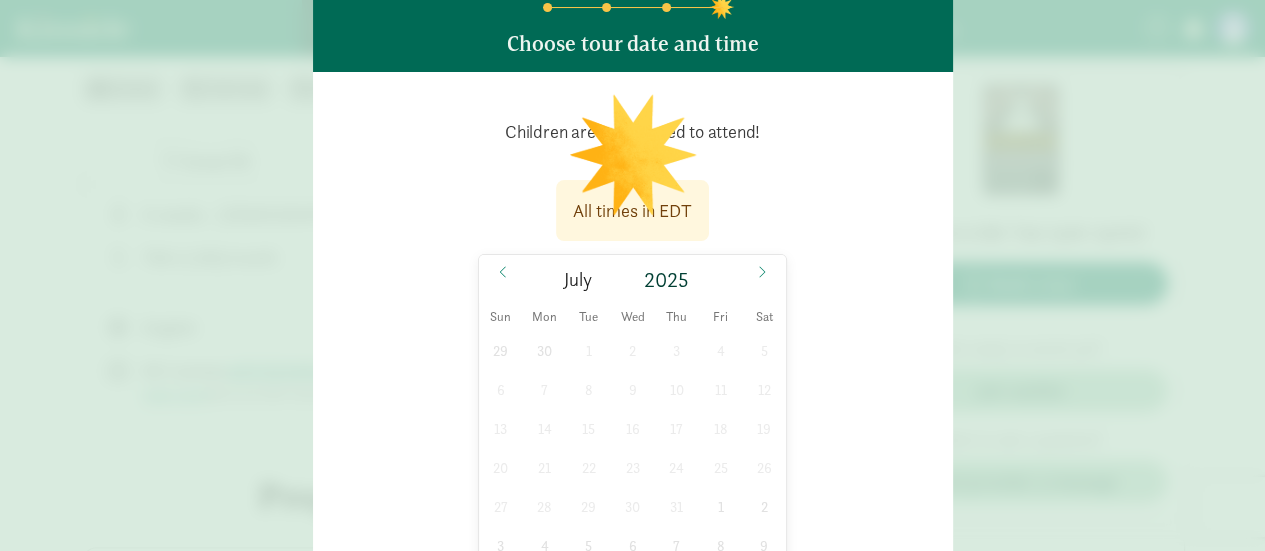 click on "Children are encouraged to attend!        All times in EDT   [DATE]
Sun Mon Tue Wed Thu Fri Sat
29 30 1 2 3 4 5 6 7 8 9 10 11 12 13 14 15 16 17 18 19 20 21 22 23 24 25 26 27 28 29 30 31 1 2 3 4 5 6 7 8 9   Choose time    Select a date to see available times" 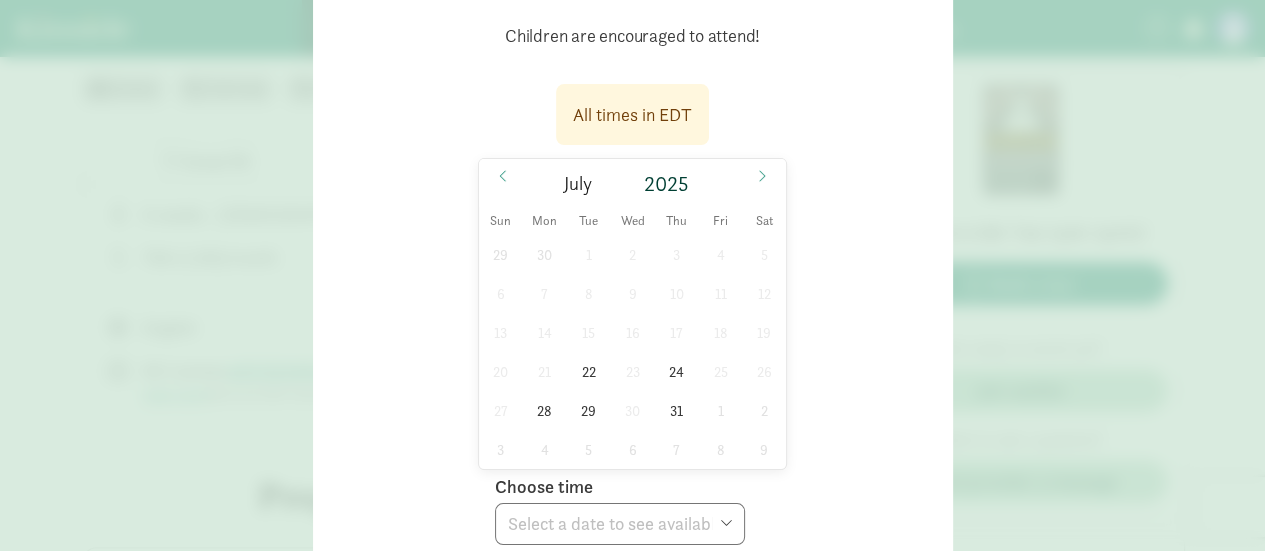 scroll, scrollTop: 321, scrollLeft: 0, axis: vertical 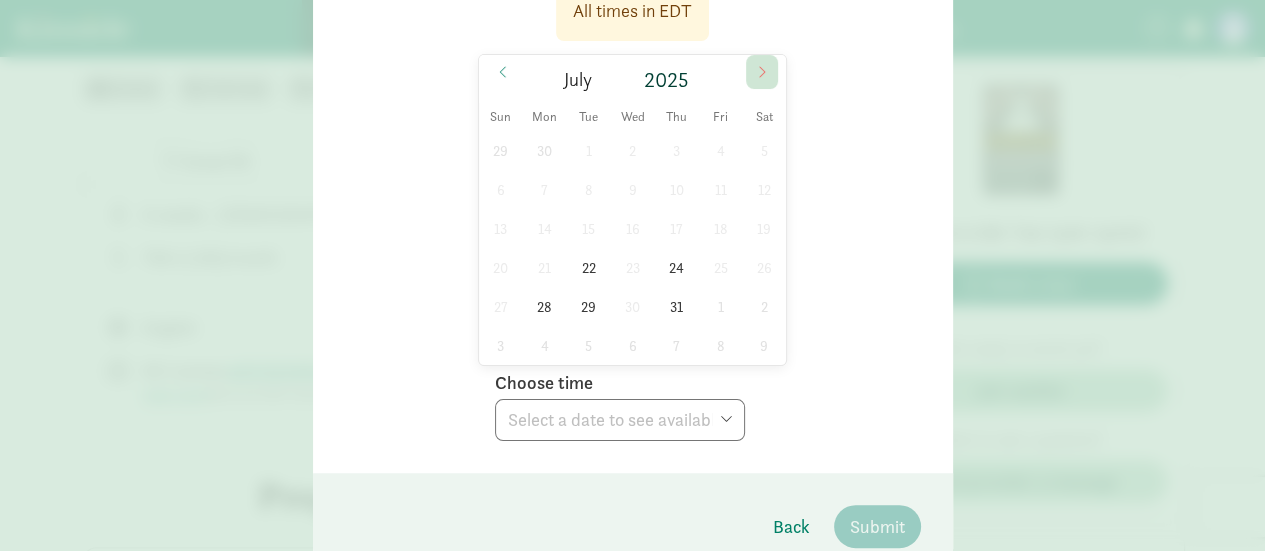 click 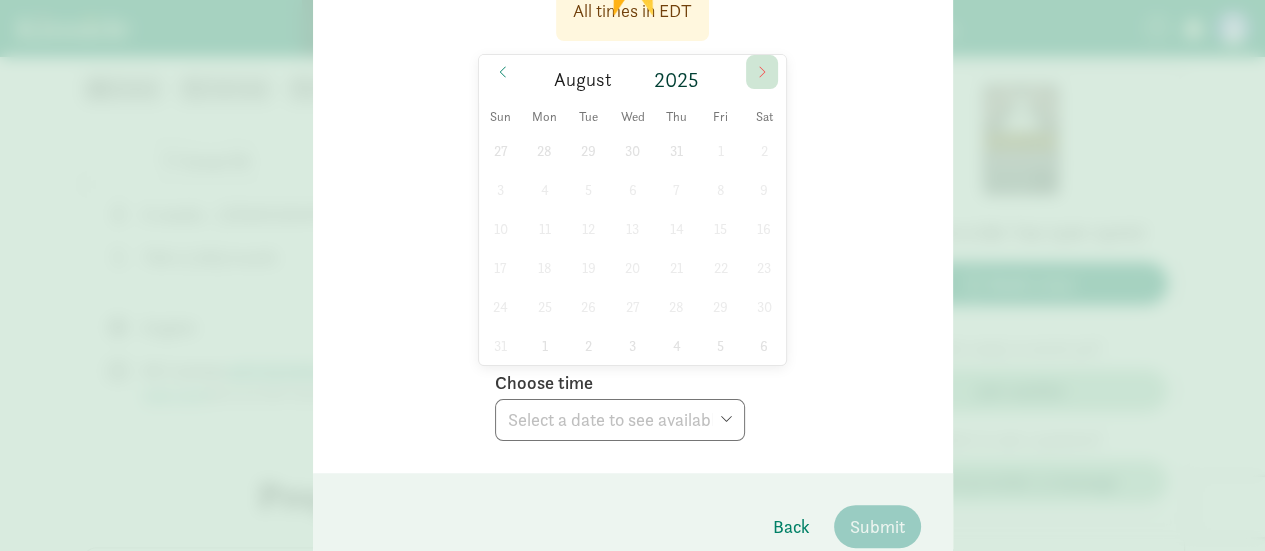 click 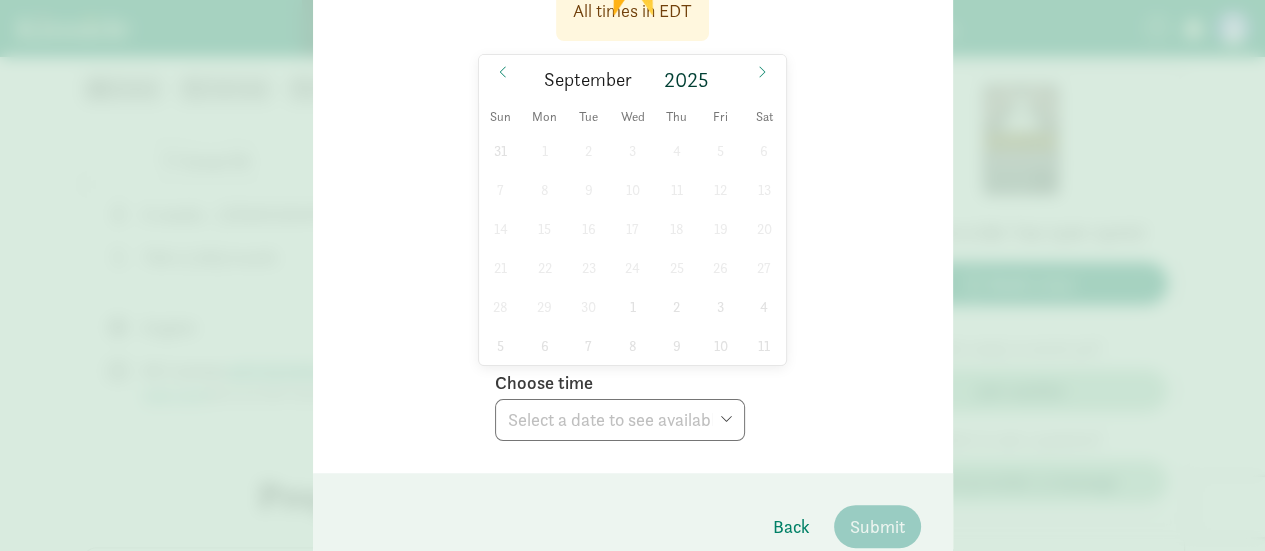 click on "31 1 2 3 4 5 6 7 8 9 10 11 12 13 14 15 16 17 18 19 20 21 22 23 24 25 26 27 28 29 30 1 2 3 4 5 6 7 8 9 10 11" at bounding box center (633, 248) 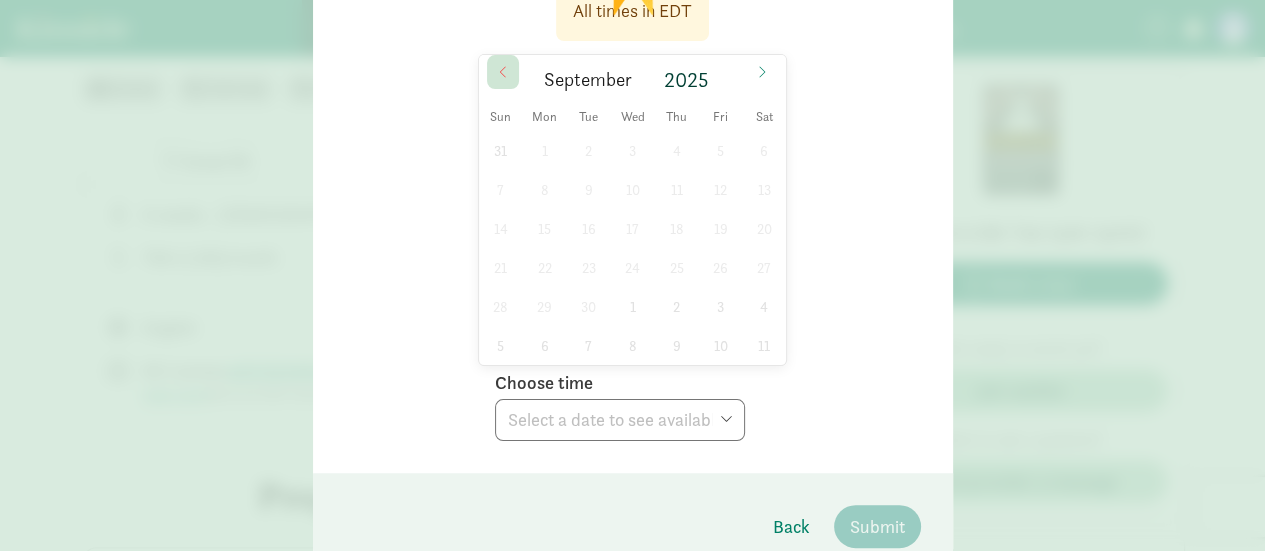 click 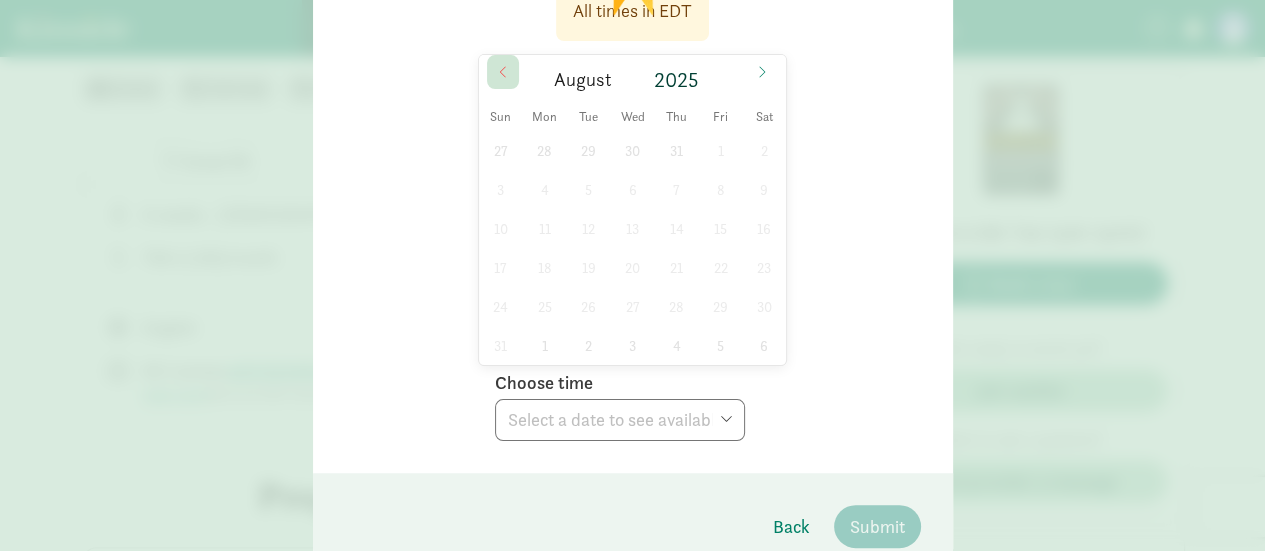 click 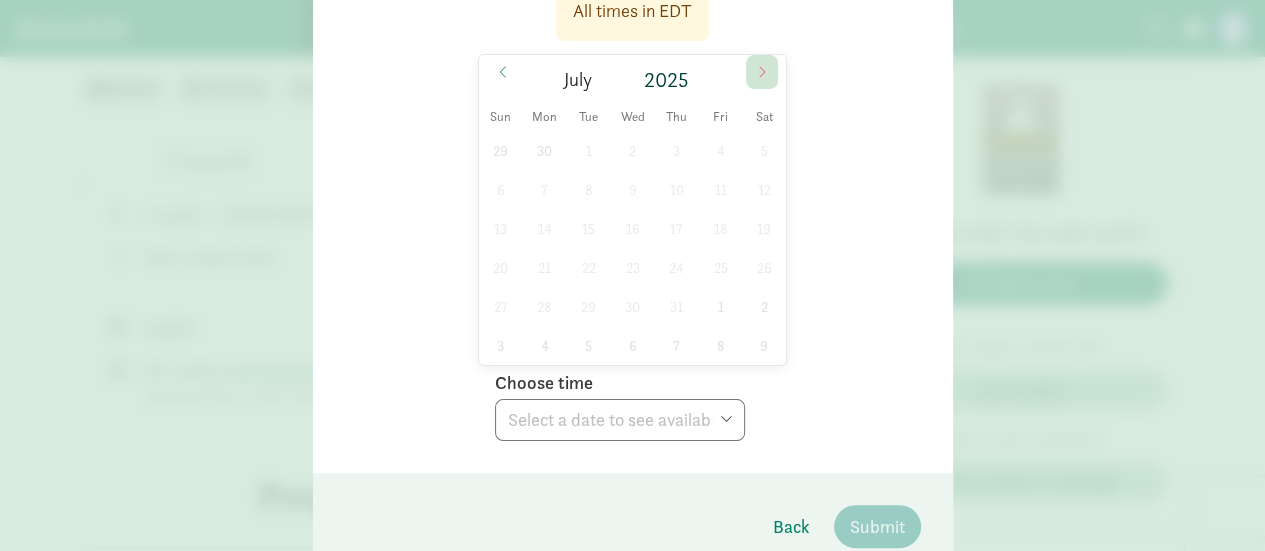 click at bounding box center (762, 72) 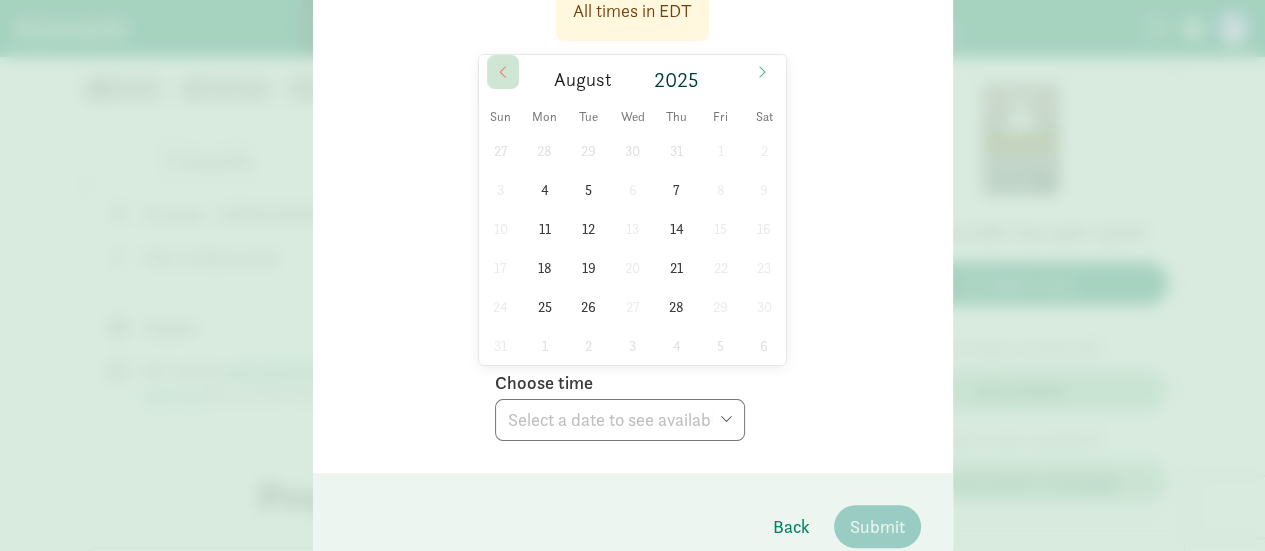 click 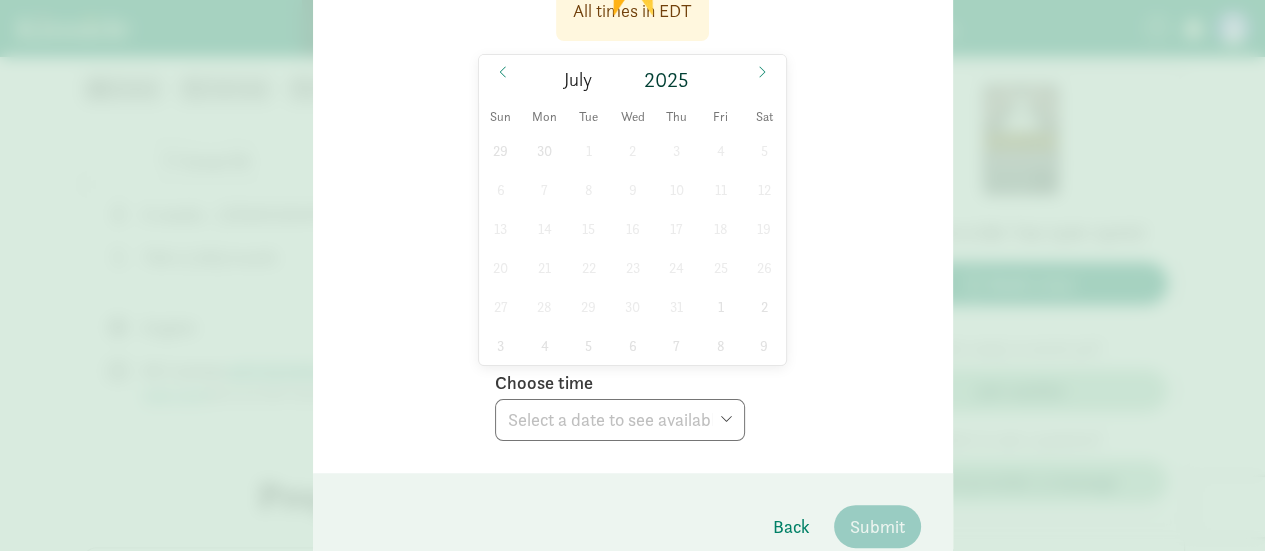 scroll, scrollTop: 221, scrollLeft: 0, axis: vertical 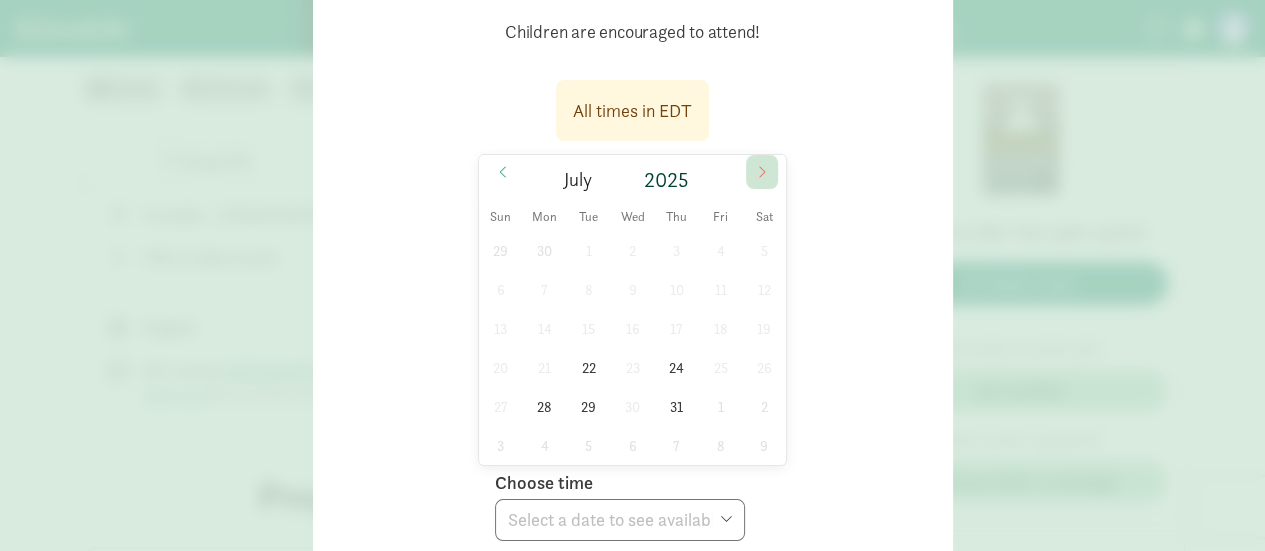 click 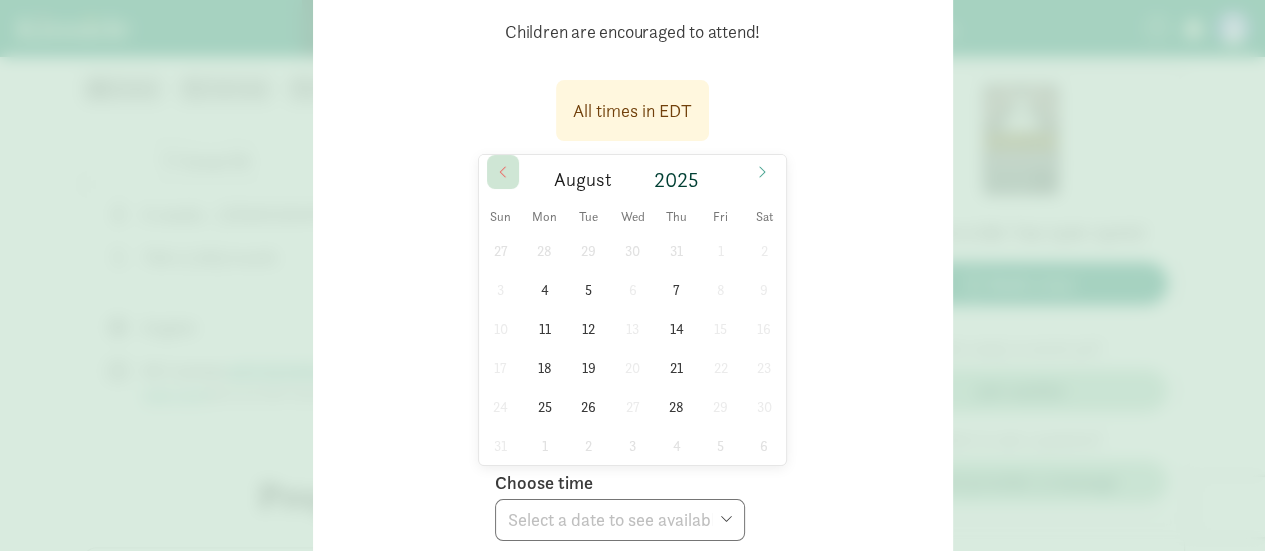 click 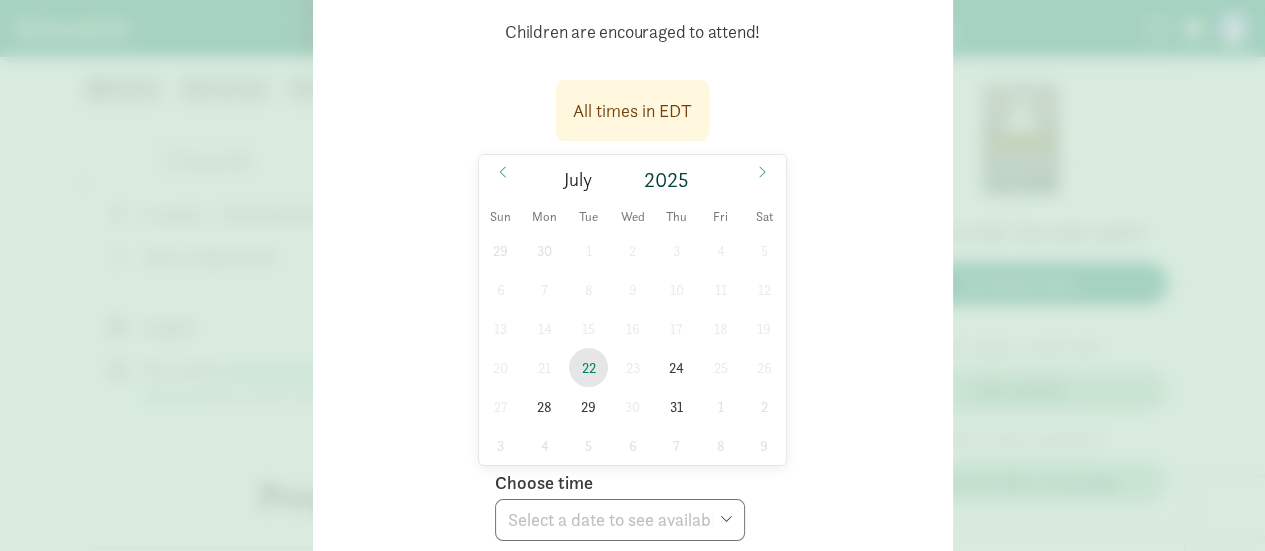 click on "22" at bounding box center (588, 367) 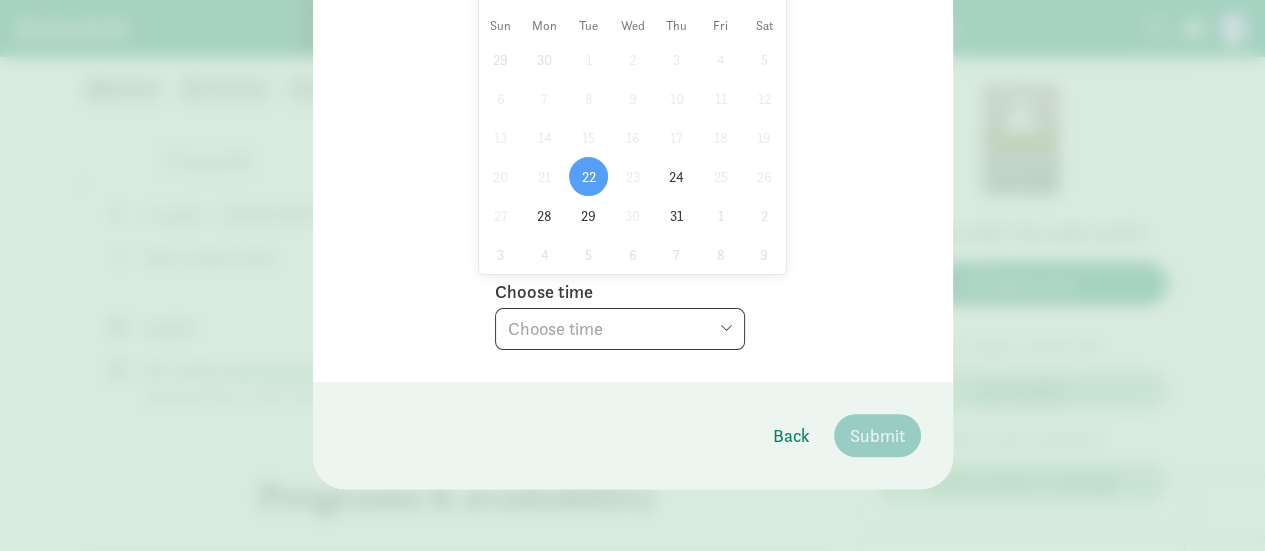scroll, scrollTop: 412, scrollLeft: 0, axis: vertical 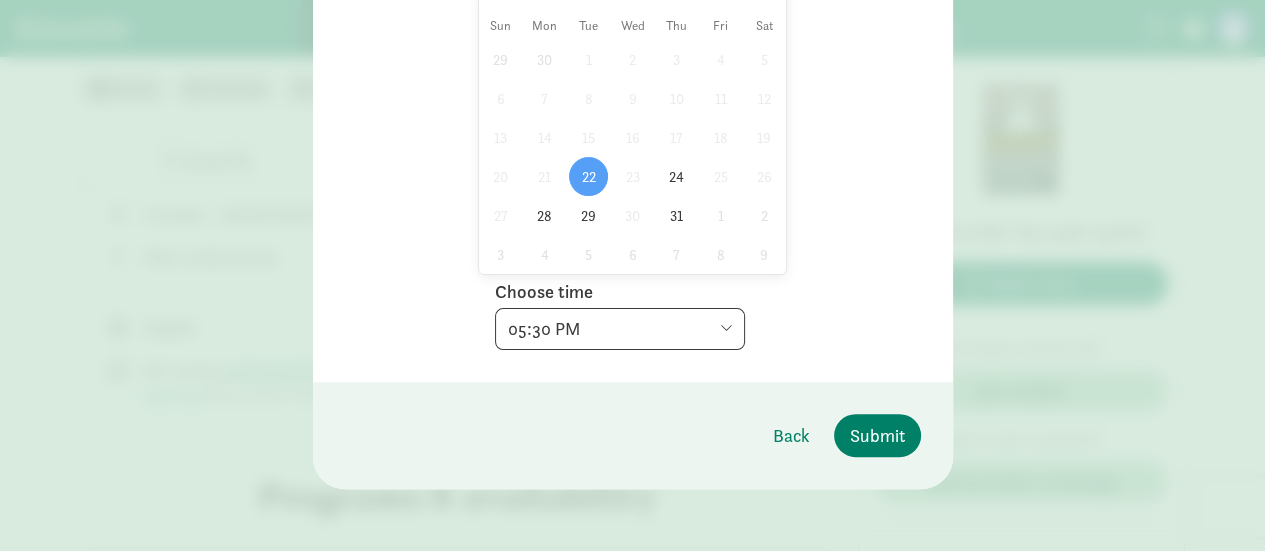 click on "All times in EDT   [DATE] [DATE]
Sun Mon Tue Wed Thu Fri Sat
29 30 1 2 3 4 5 6 7 8 9 10 11 12 13 14 15 16 17 18 19 20 21 22 23 24 25 26 27 28 29 30 31 1 2 3 4 5 6 7 8 9   Choose time    Choose time   05:00 PM  05:30 PM" at bounding box center [633, 113] 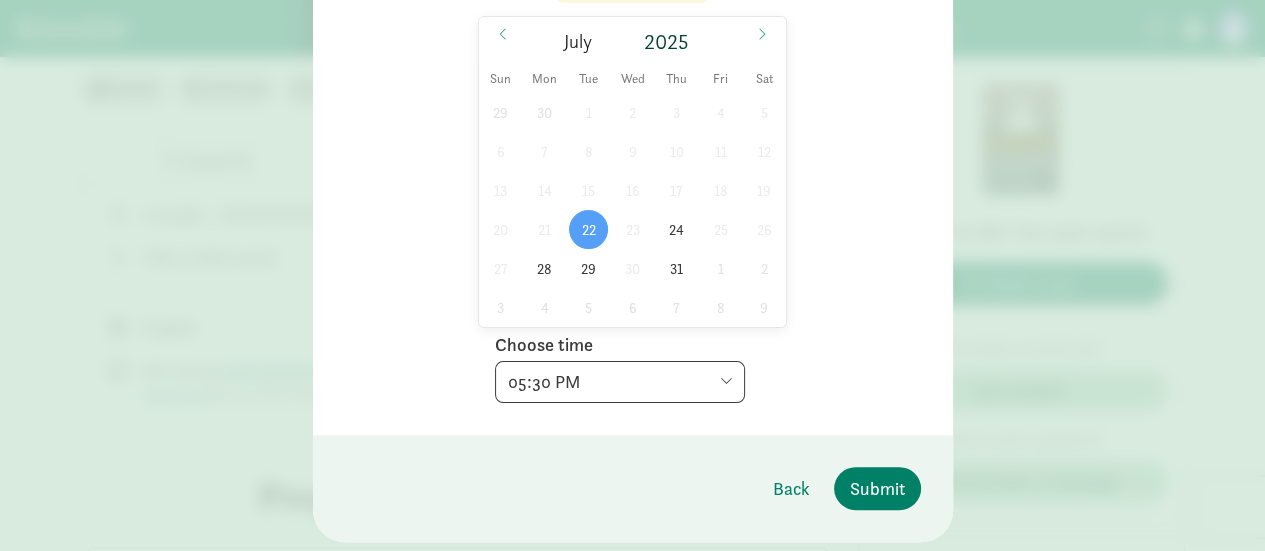scroll, scrollTop: 312, scrollLeft: 0, axis: vertical 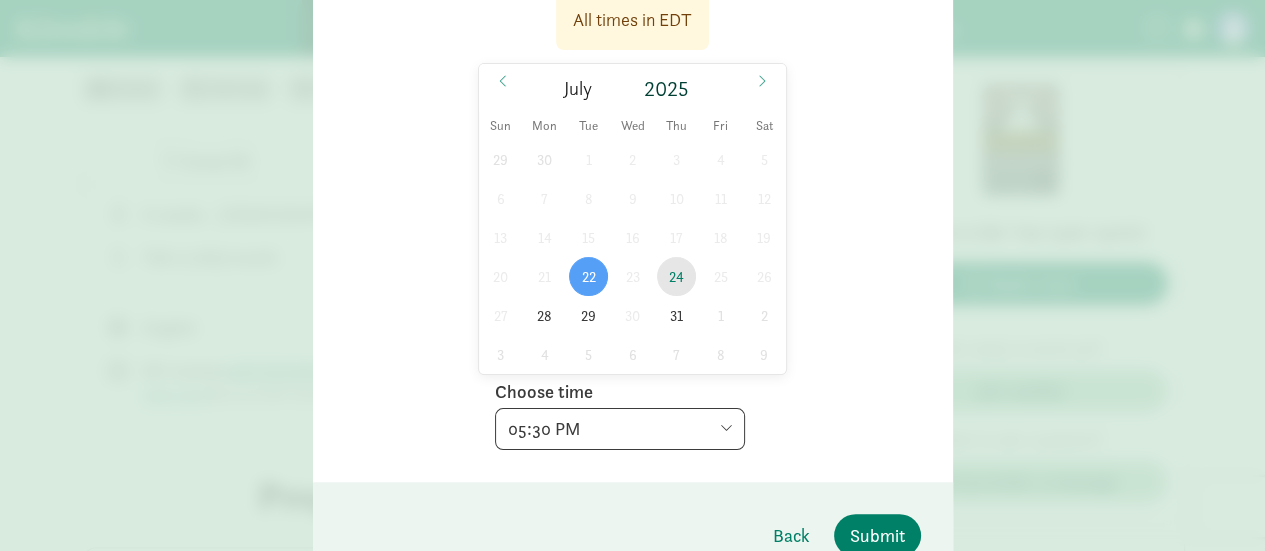 click on "24" at bounding box center [676, 276] 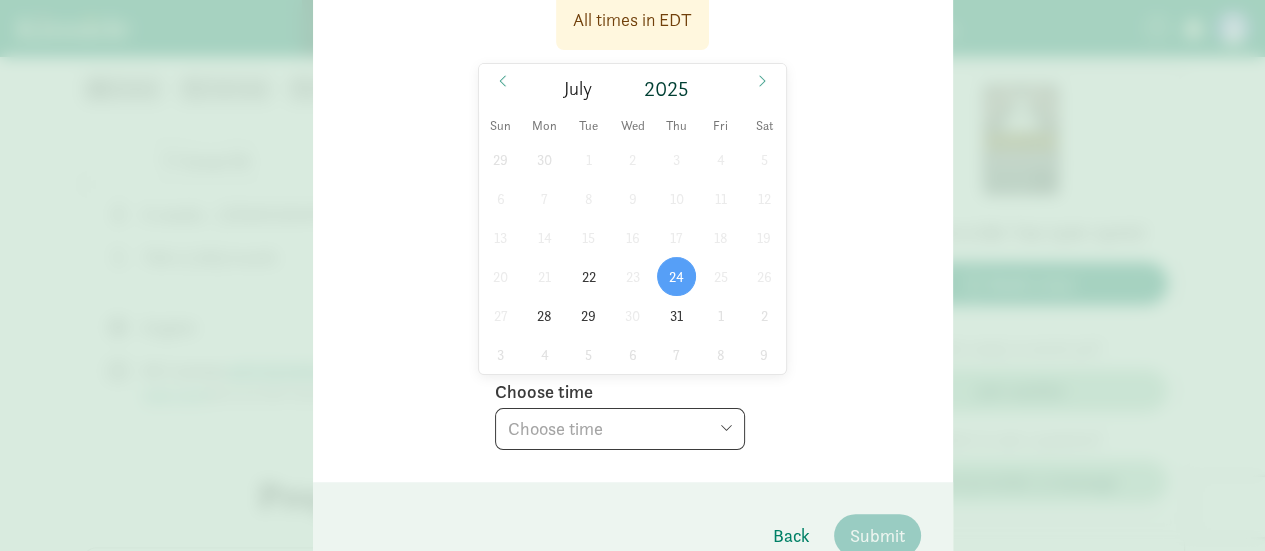 click on "Choose time   05:00 PM  05:30 PM" at bounding box center (620, 429) 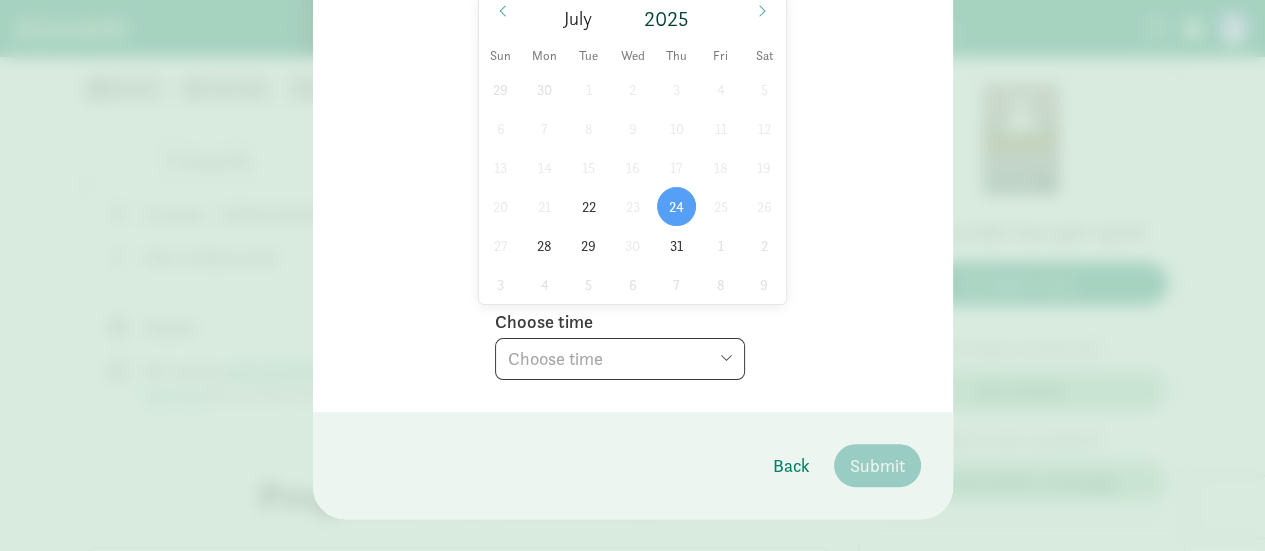 scroll, scrollTop: 412, scrollLeft: 0, axis: vertical 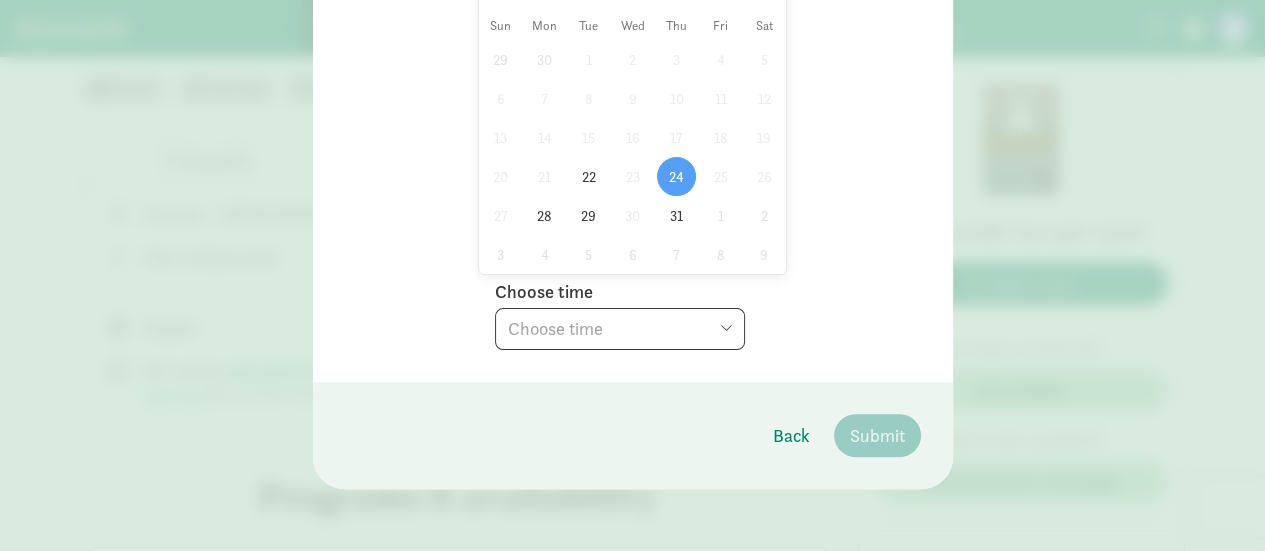 click on "Choose time   05:00 PM  05:30 PM" at bounding box center (620, 329) 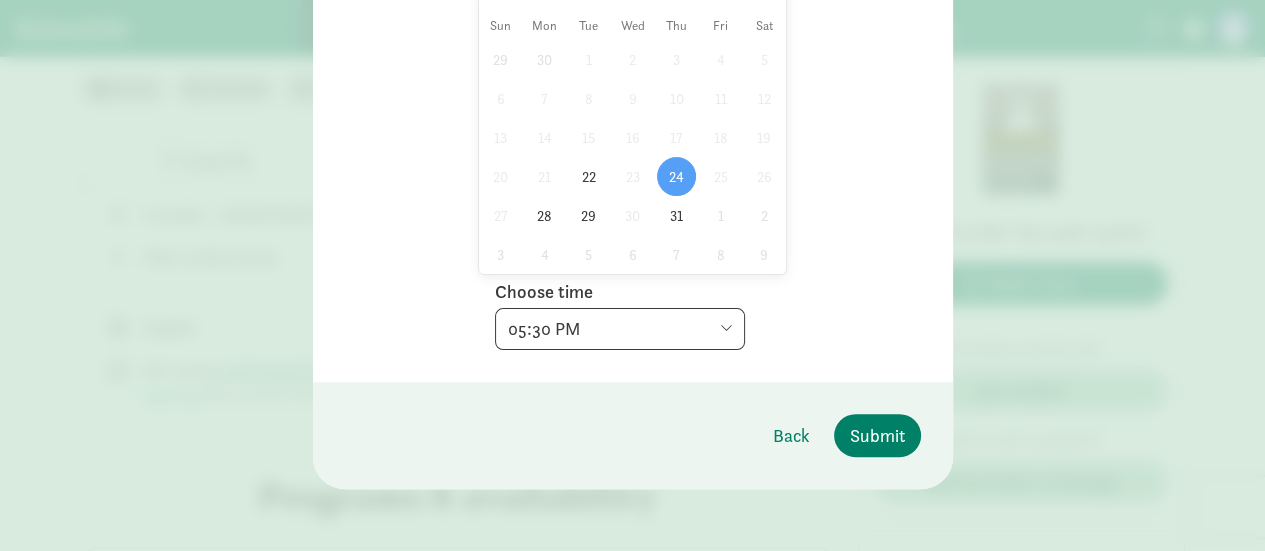 click on "All times in EDT   [DATE] [DATE]
Sun Mon Tue Wed Thu Fri Sat
29 30 1 2 3 4 5 6 7 8 9 10 11 12 13 14 15 16 17 18 19 20 21 22 23 24 25 26 27 28 29 30 31 1 2 3 4 5 6 7 8 9   Choose time    Choose time   05:00 PM  05:30 PM" at bounding box center (633, 113) 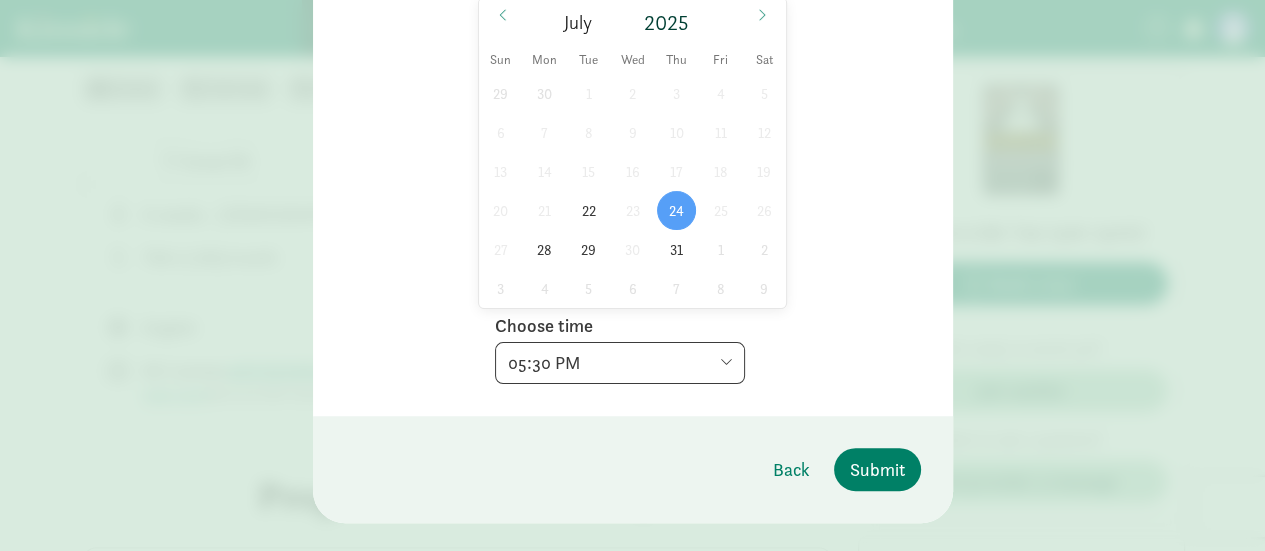 scroll, scrollTop: 412, scrollLeft: 0, axis: vertical 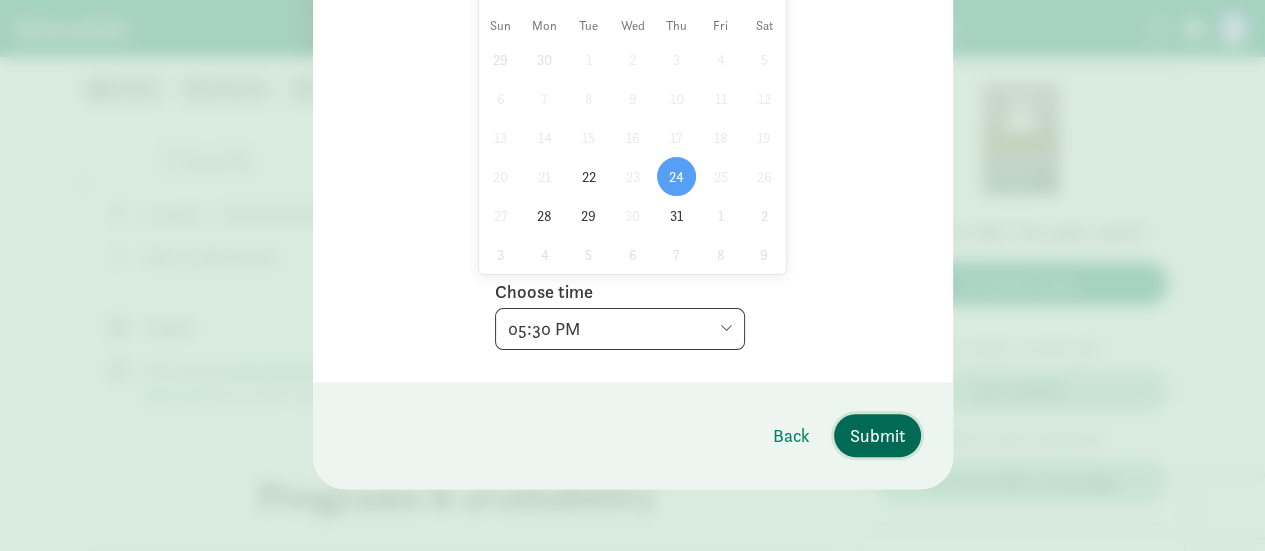 click on "Submit" at bounding box center [877, 435] 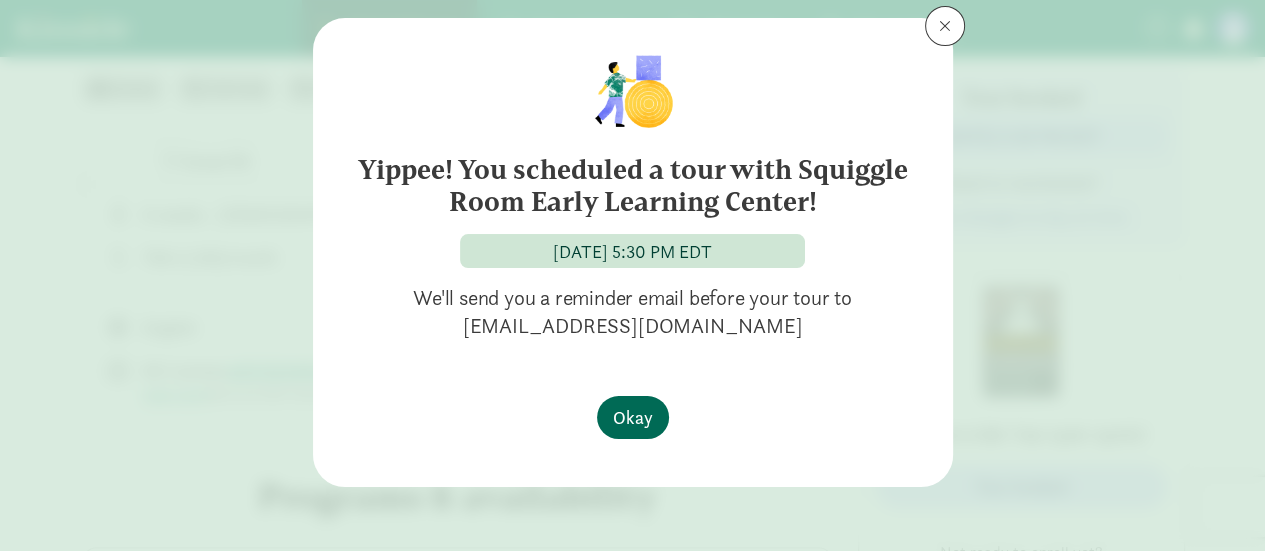 scroll, scrollTop: 45, scrollLeft: 0, axis: vertical 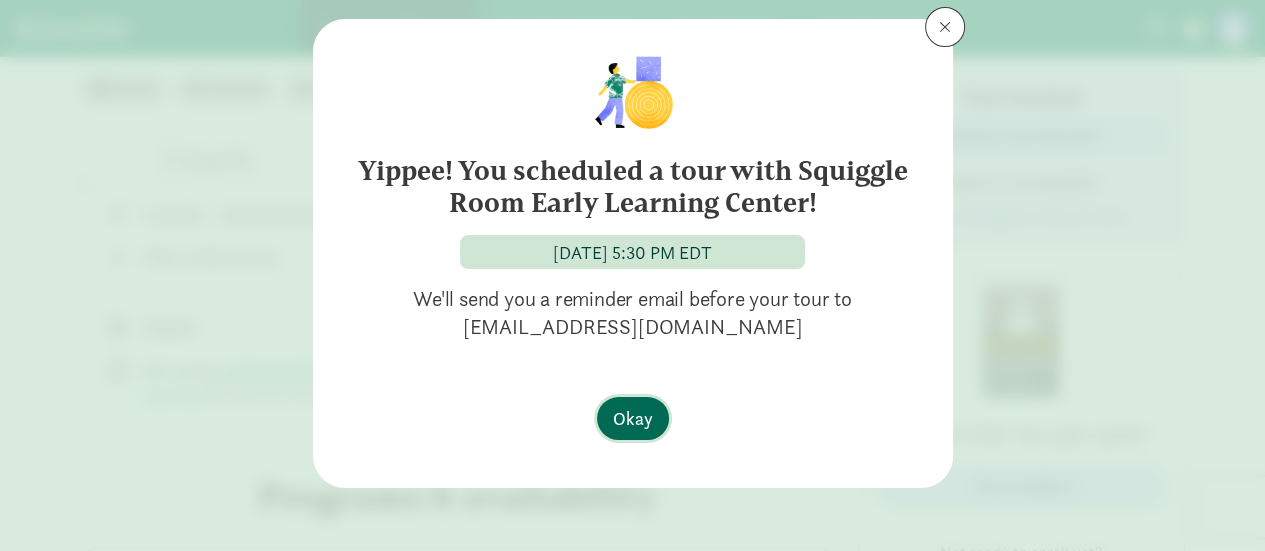 click on "Okay" at bounding box center [633, 418] 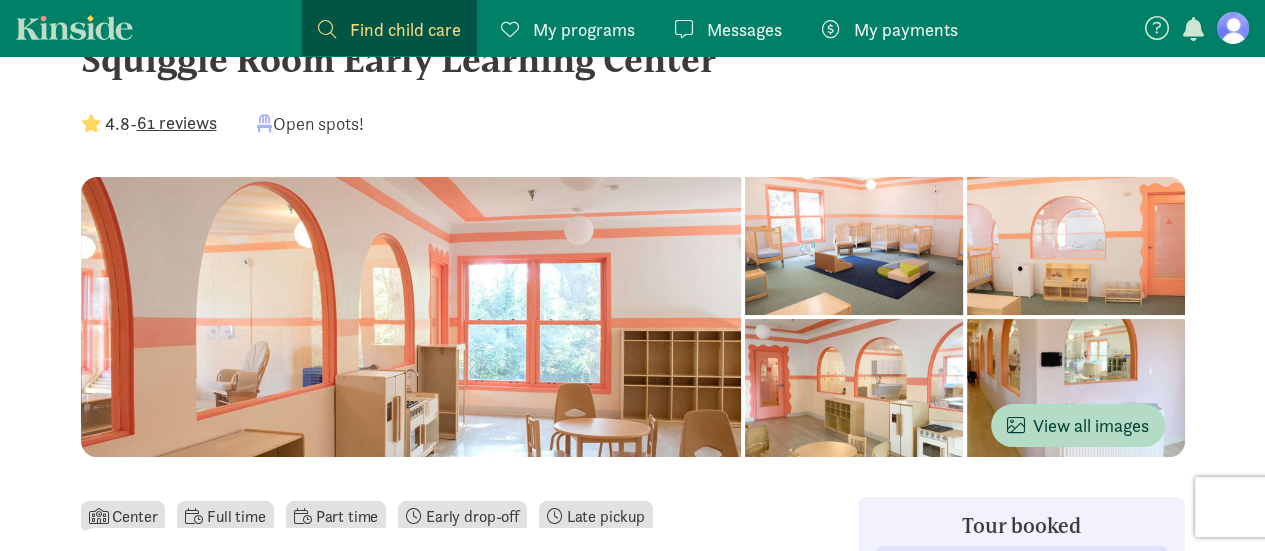 scroll, scrollTop: 0, scrollLeft: 0, axis: both 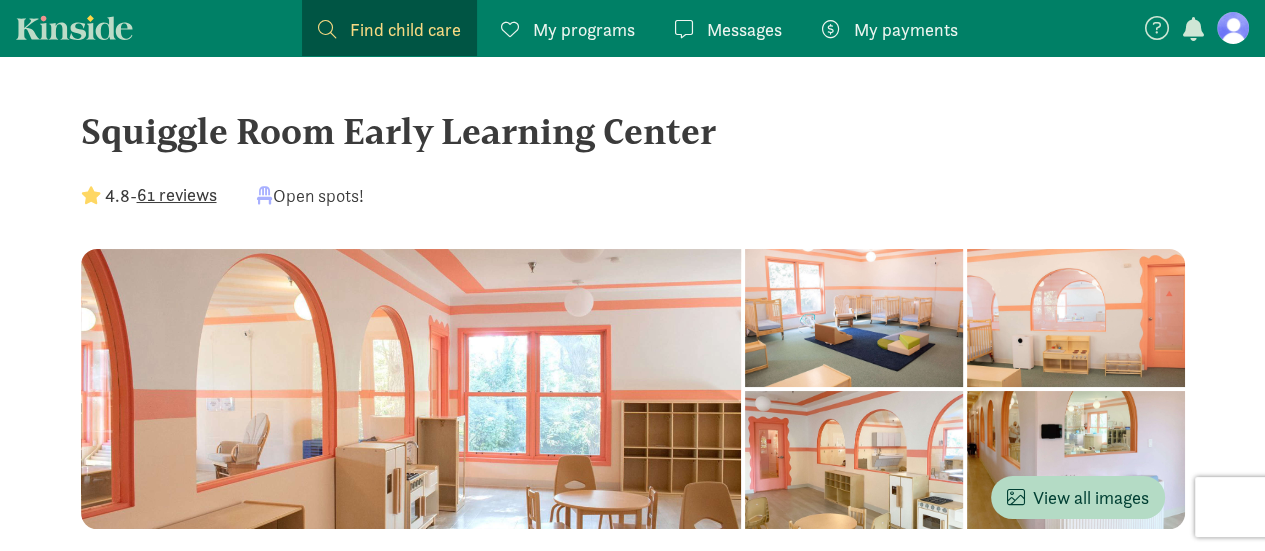 click on "Find child care" at bounding box center [405, 29] 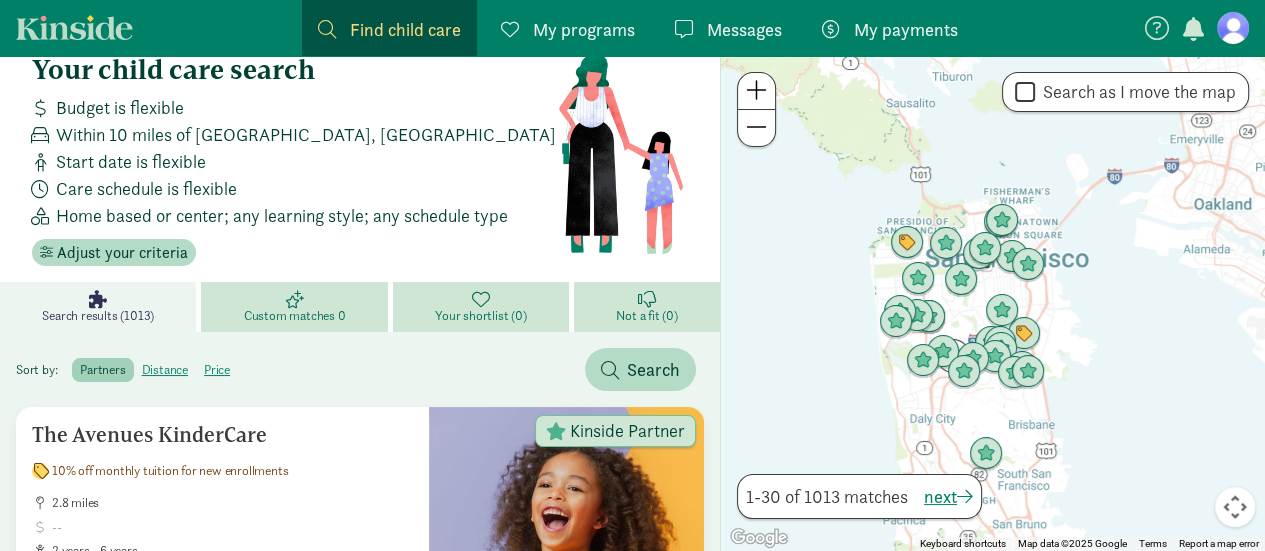 scroll, scrollTop: 0, scrollLeft: 0, axis: both 